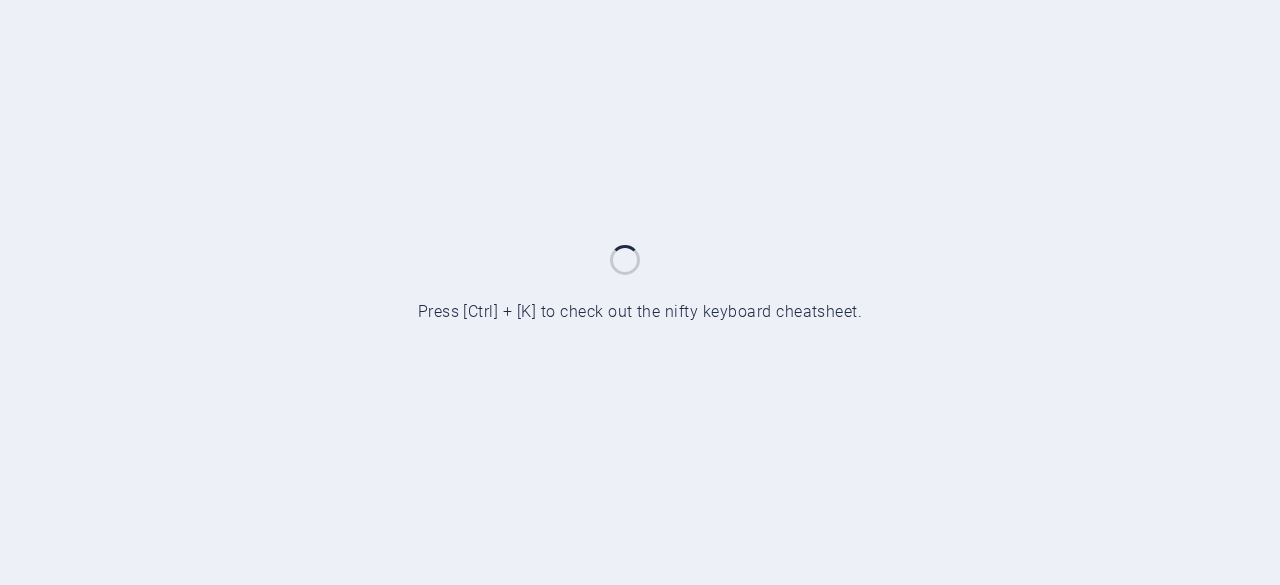 scroll, scrollTop: 0, scrollLeft: 0, axis: both 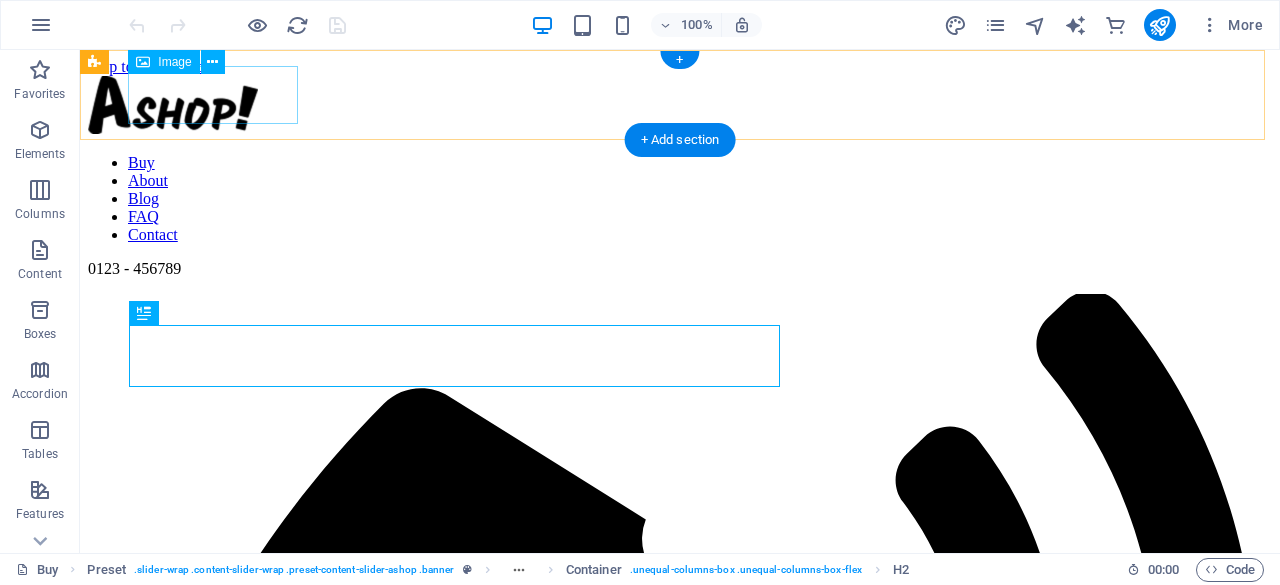 click at bounding box center [680, 107] 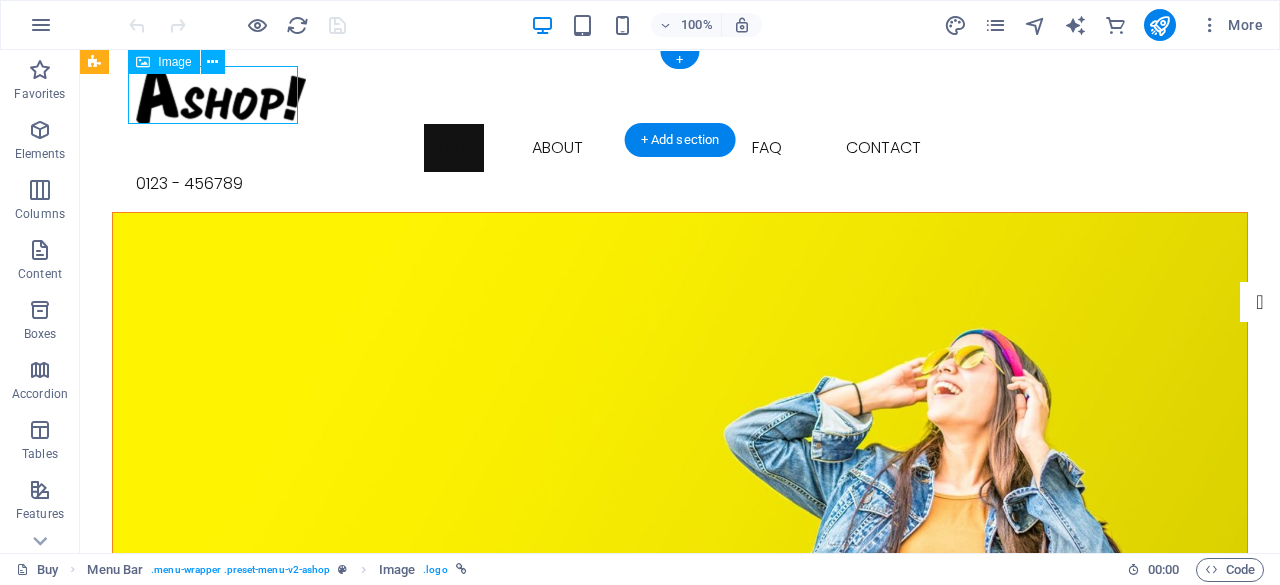 click at bounding box center [680, 95] 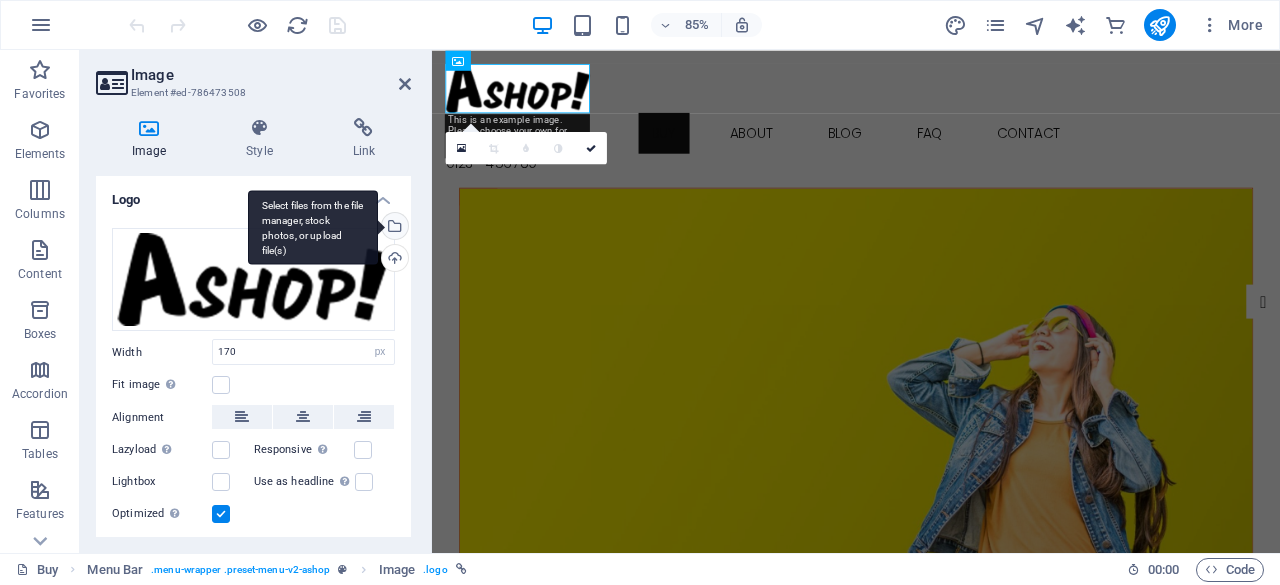 click on "Select files from the file manager, stock photos, or upload file(s)" at bounding box center [313, 227] 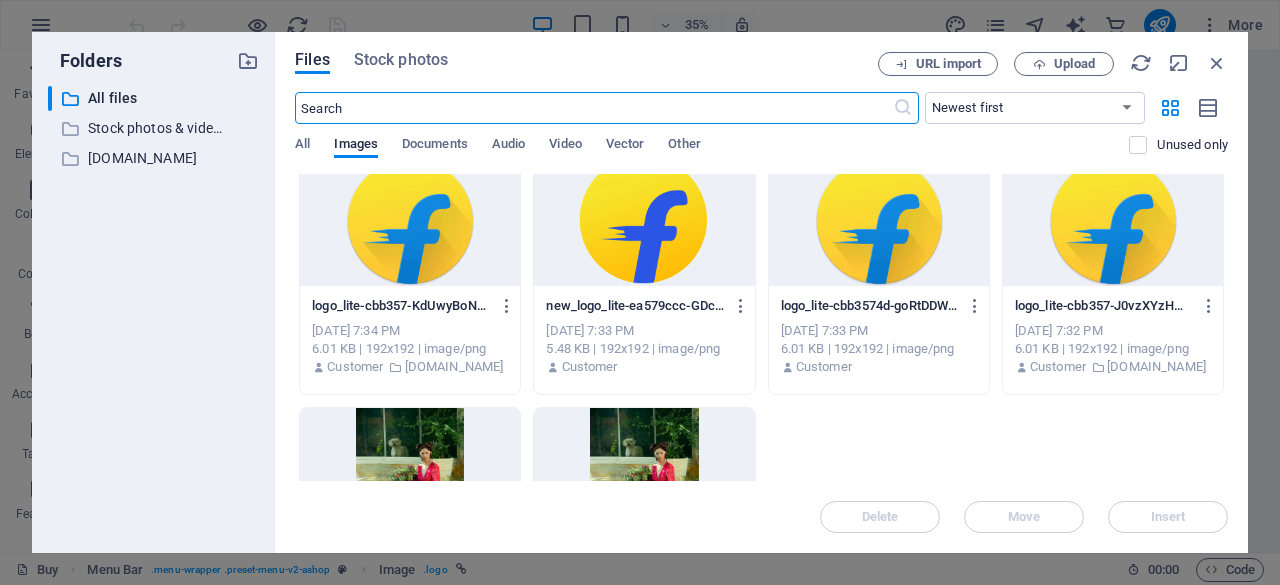 scroll, scrollTop: 0, scrollLeft: 0, axis: both 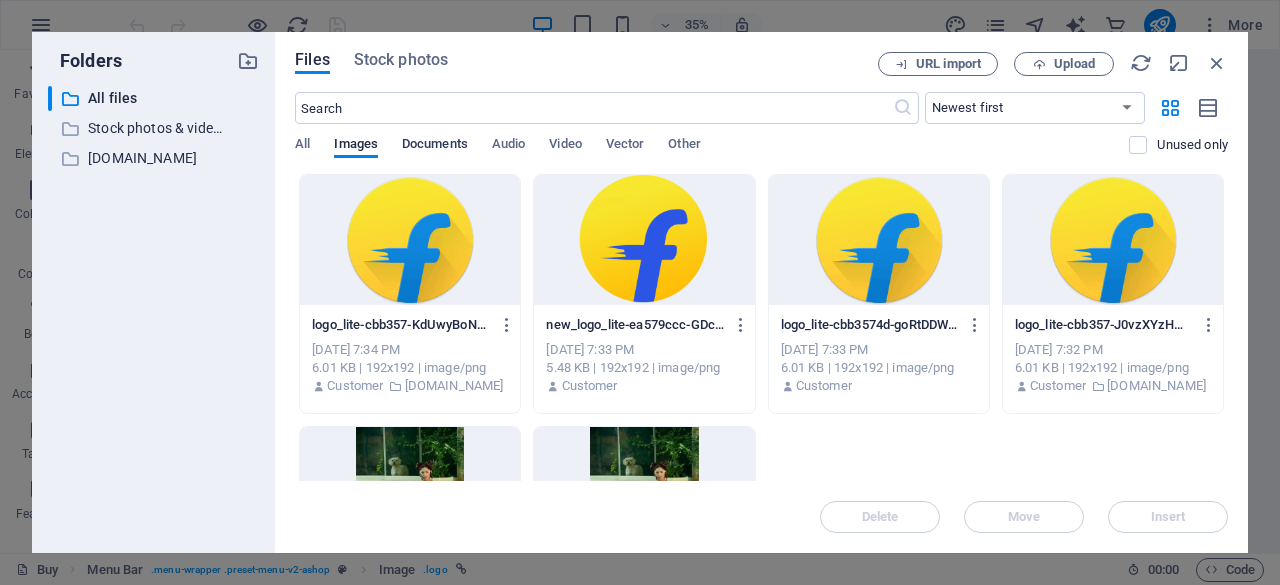 click on "Documents" at bounding box center [435, 146] 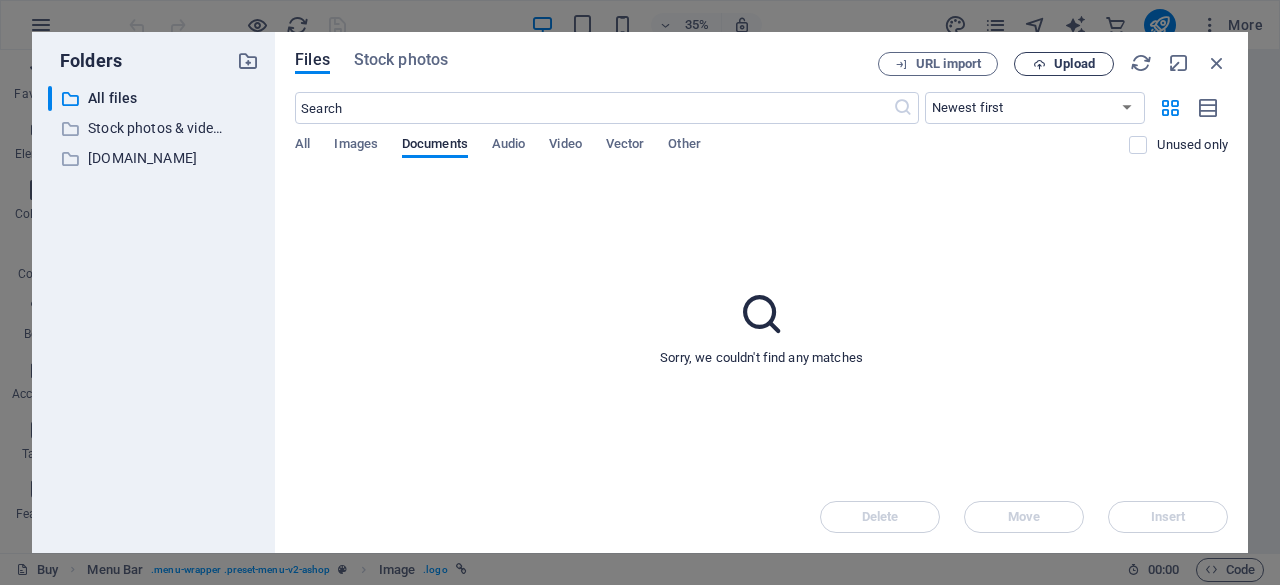 click on "Upload" at bounding box center (1074, 64) 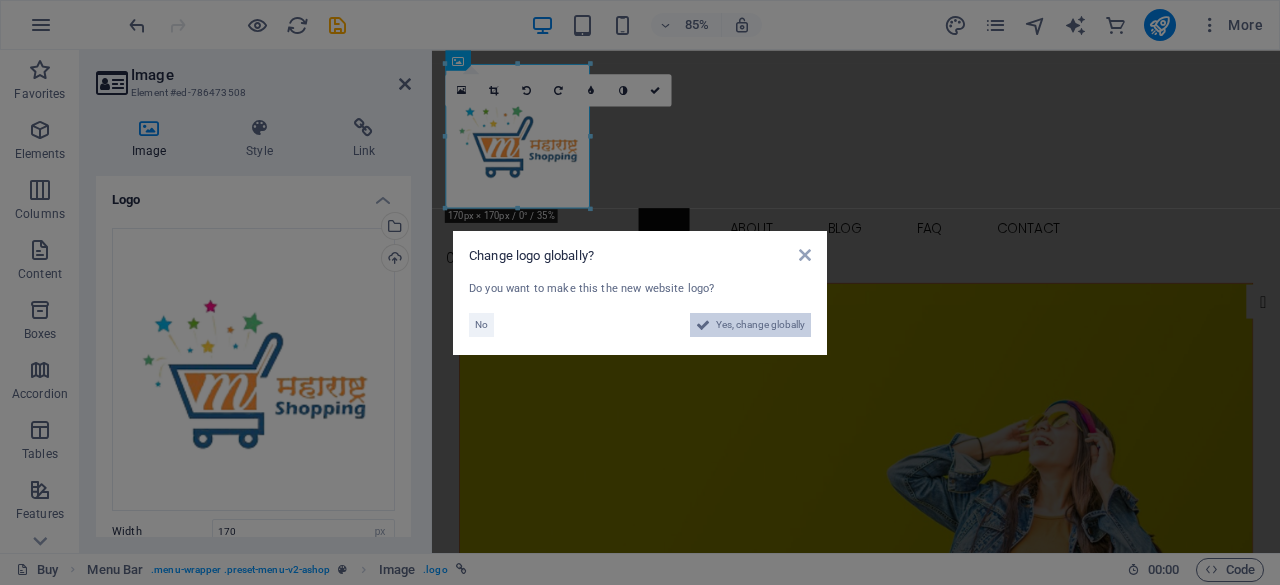 click on "Yes, change globally" at bounding box center (760, 325) 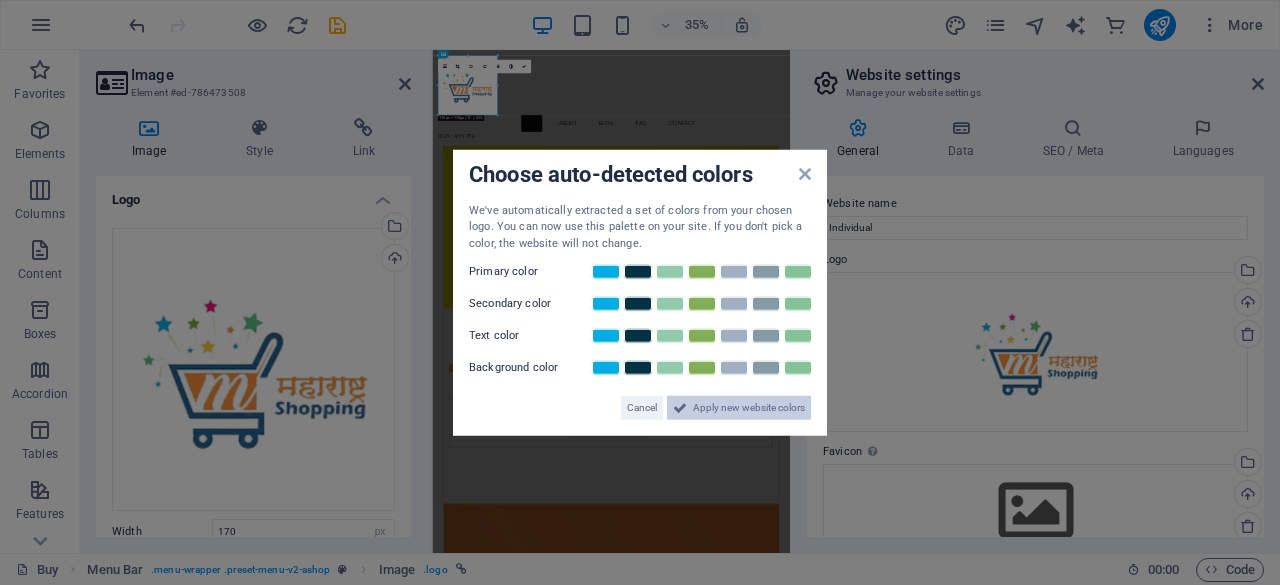 click on "Apply new website colors" at bounding box center (749, 408) 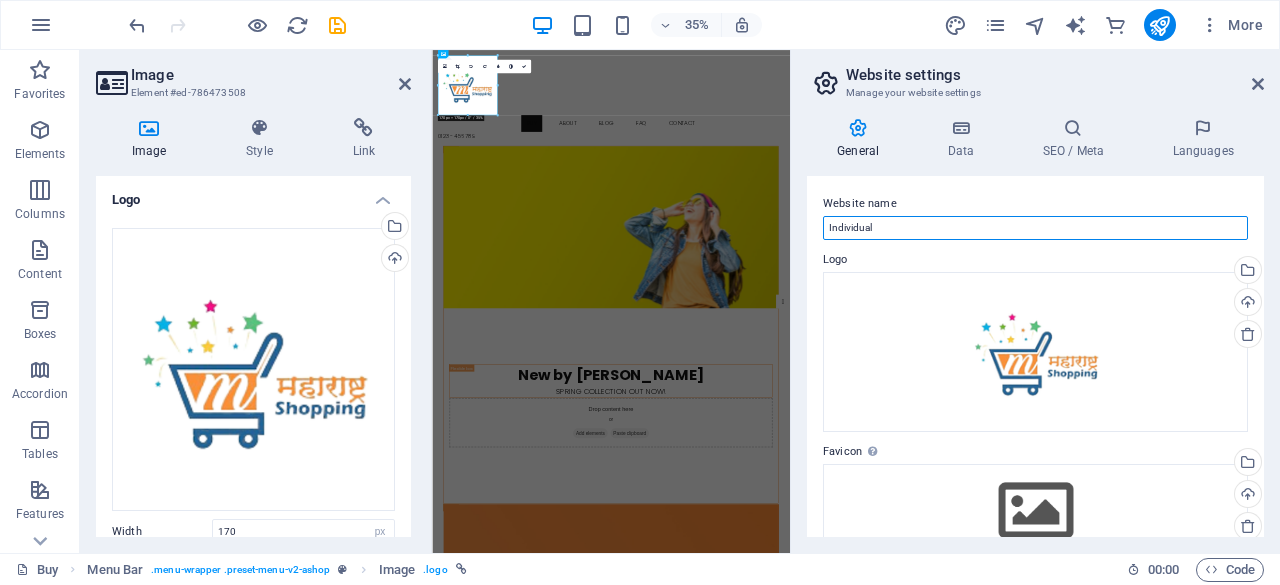 click on "Individual" at bounding box center [1035, 228] 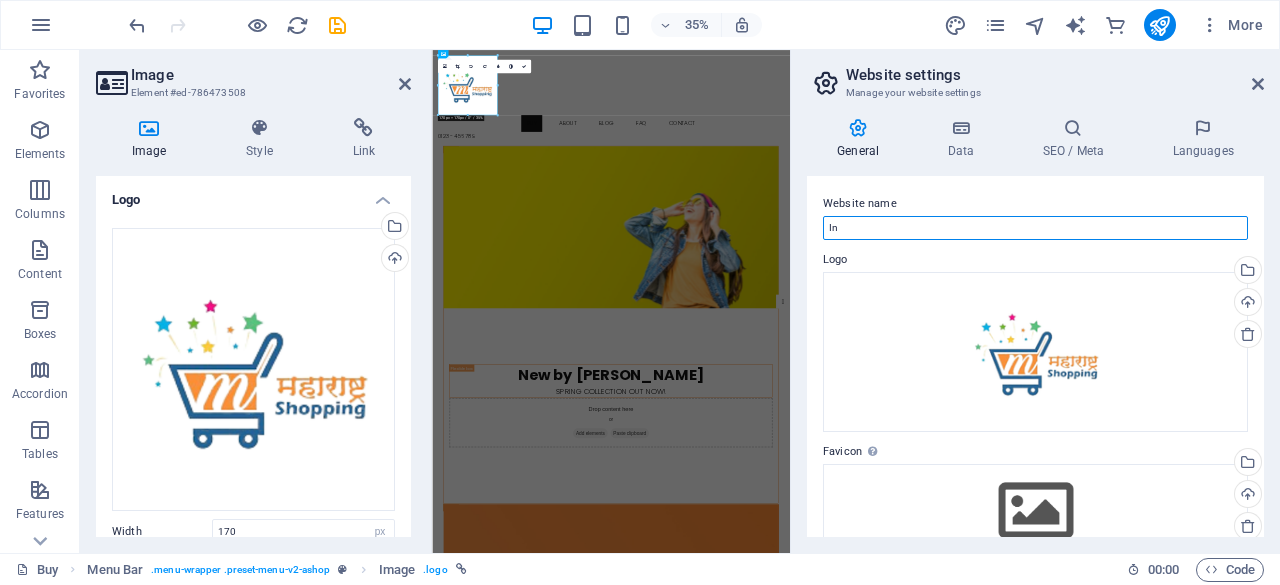 type on "I" 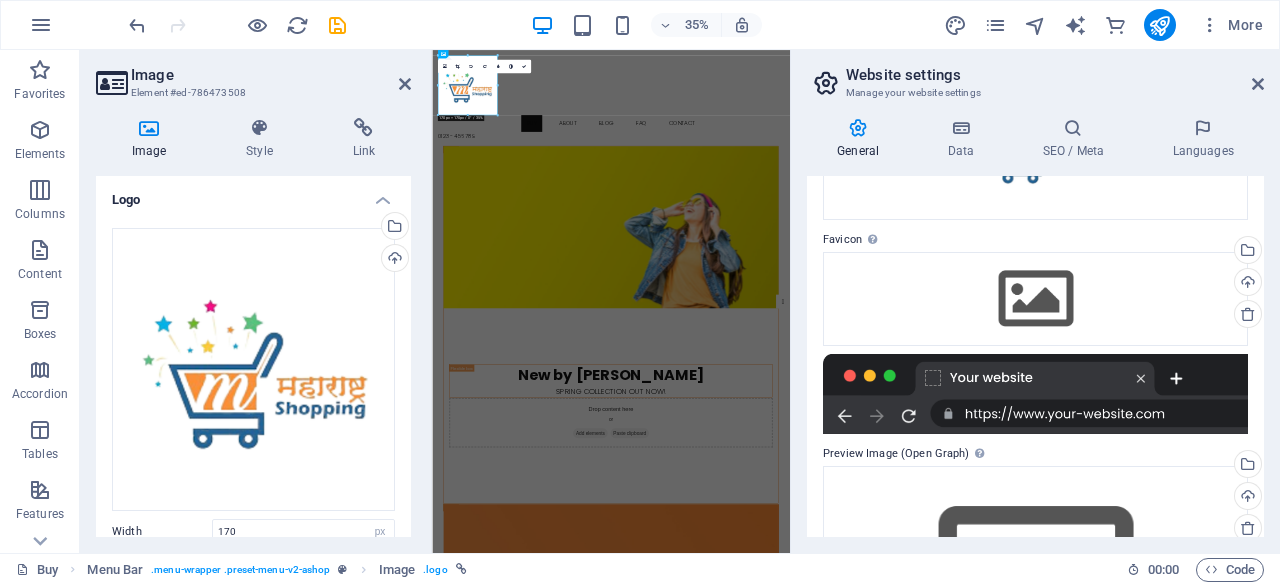scroll, scrollTop: 386, scrollLeft: 0, axis: vertical 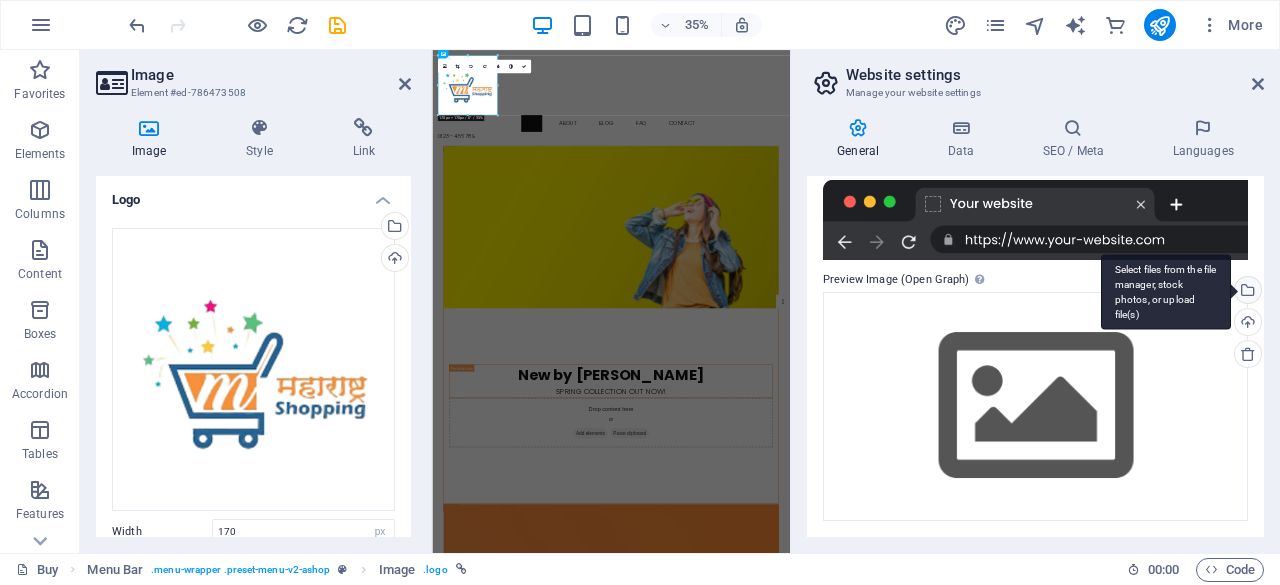 type on "Maharashtra Shopping" 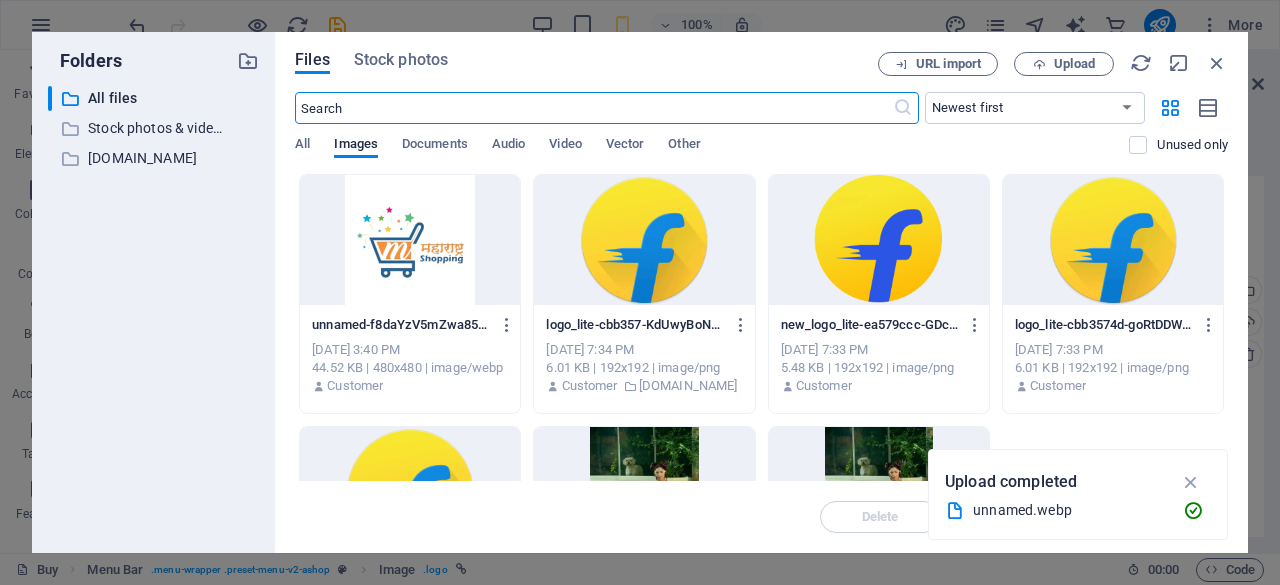 click at bounding box center [410, 240] 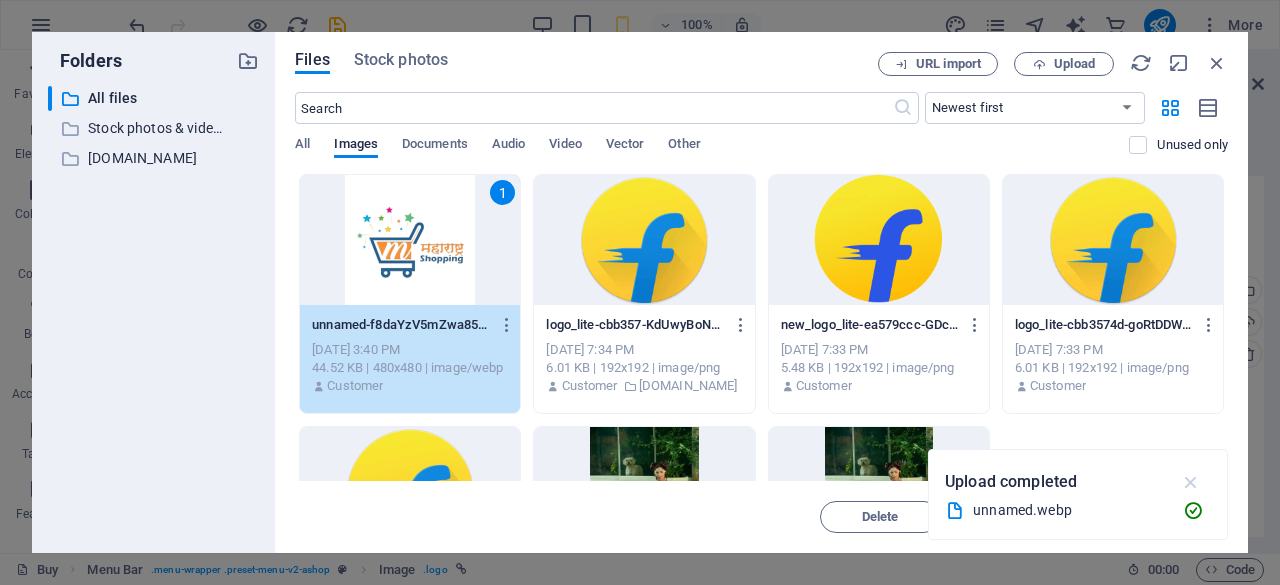 click at bounding box center [1191, 482] 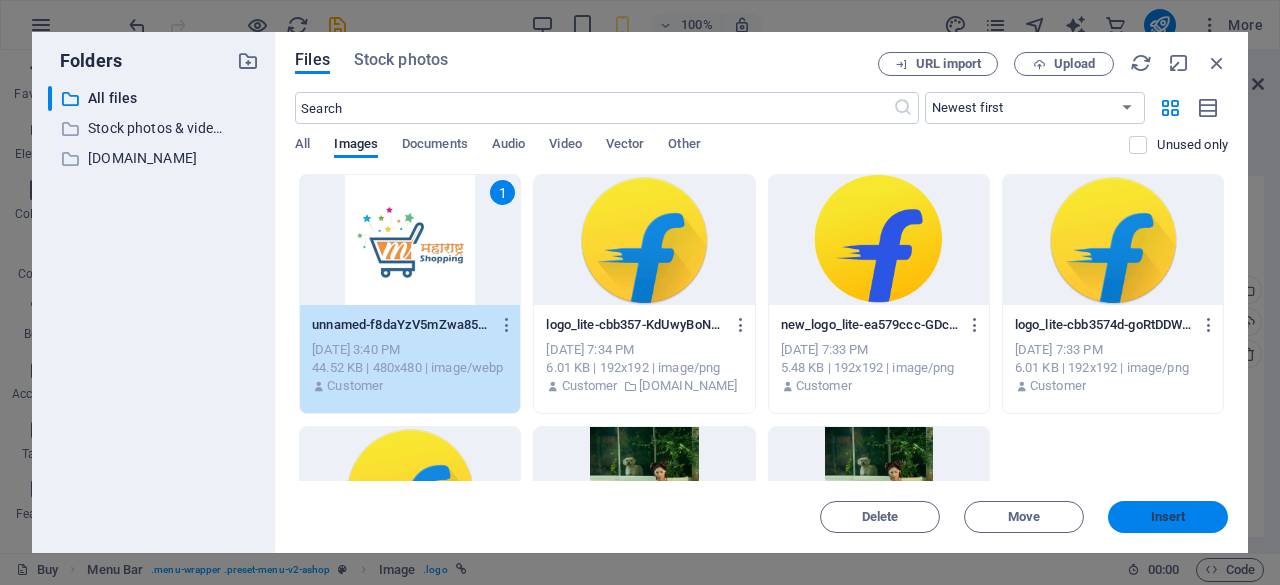 click on "Insert" at bounding box center (1168, 517) 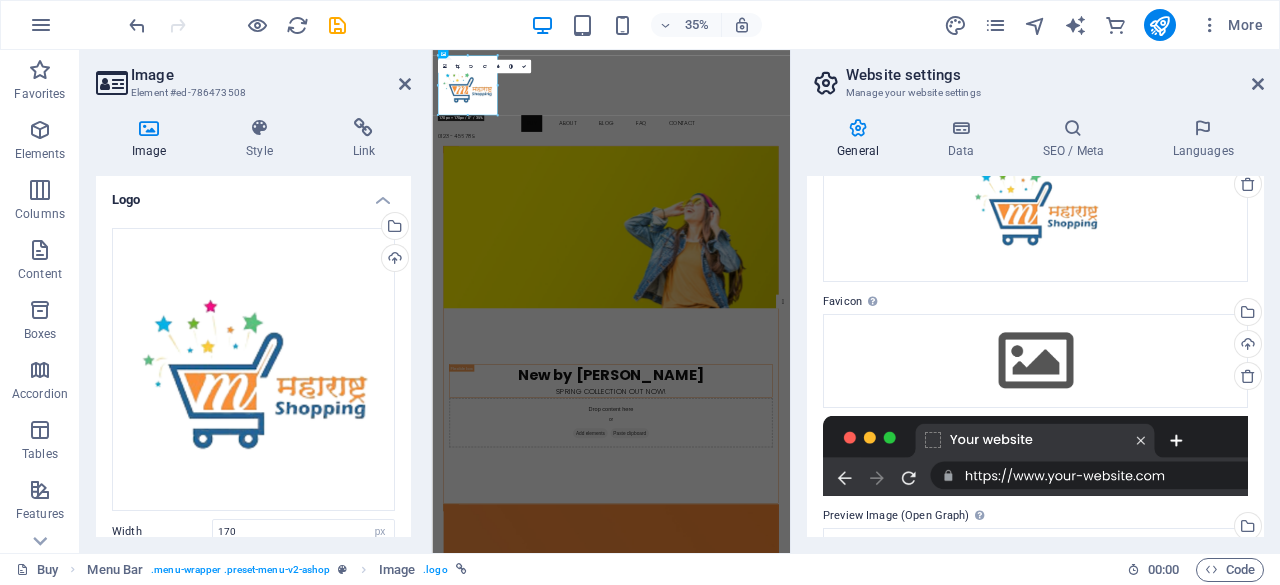 scroll, scrollTop: 0, scrollLeft: 0, axis: both 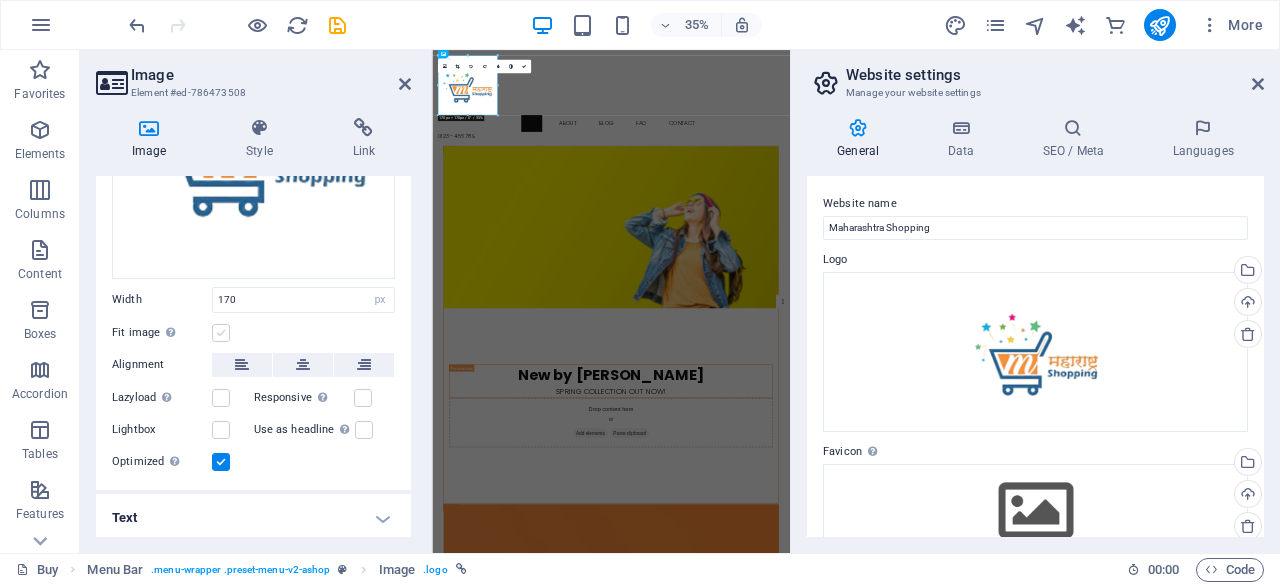 click at bounding box center [221, 333] 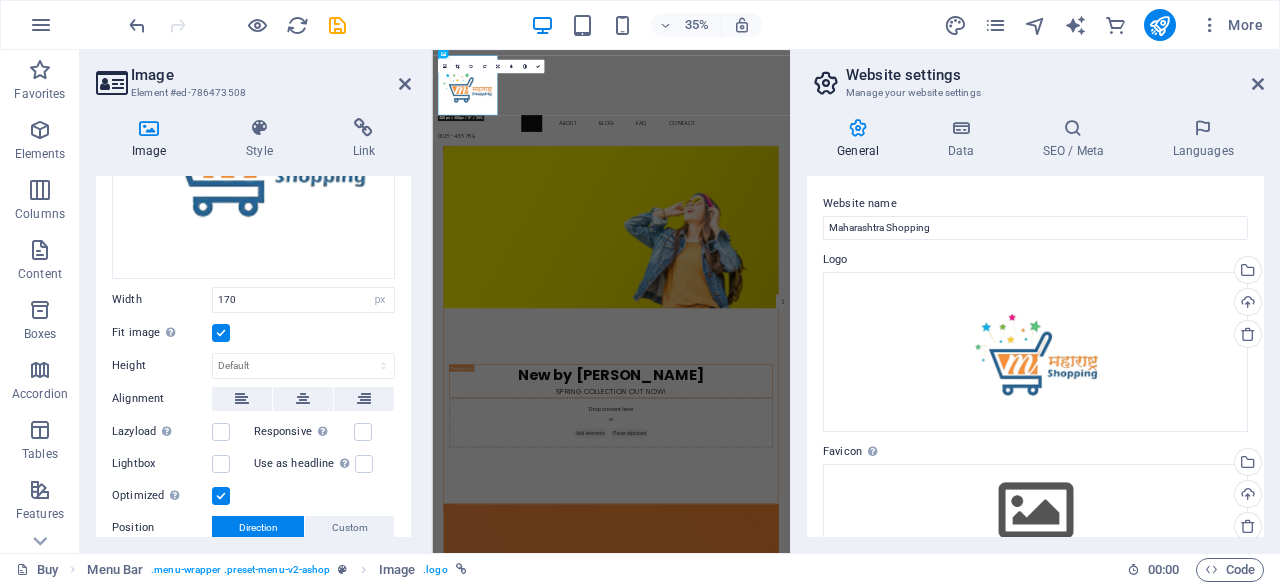 click at bounding box center (221, 333) 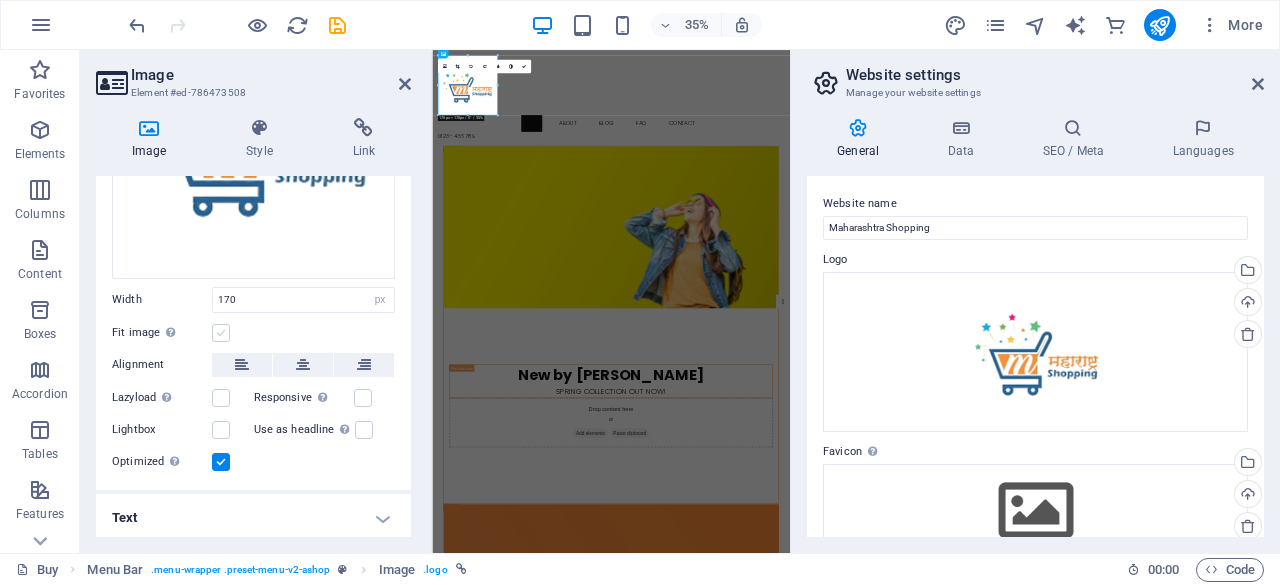 click at bounding box center [221, 333] 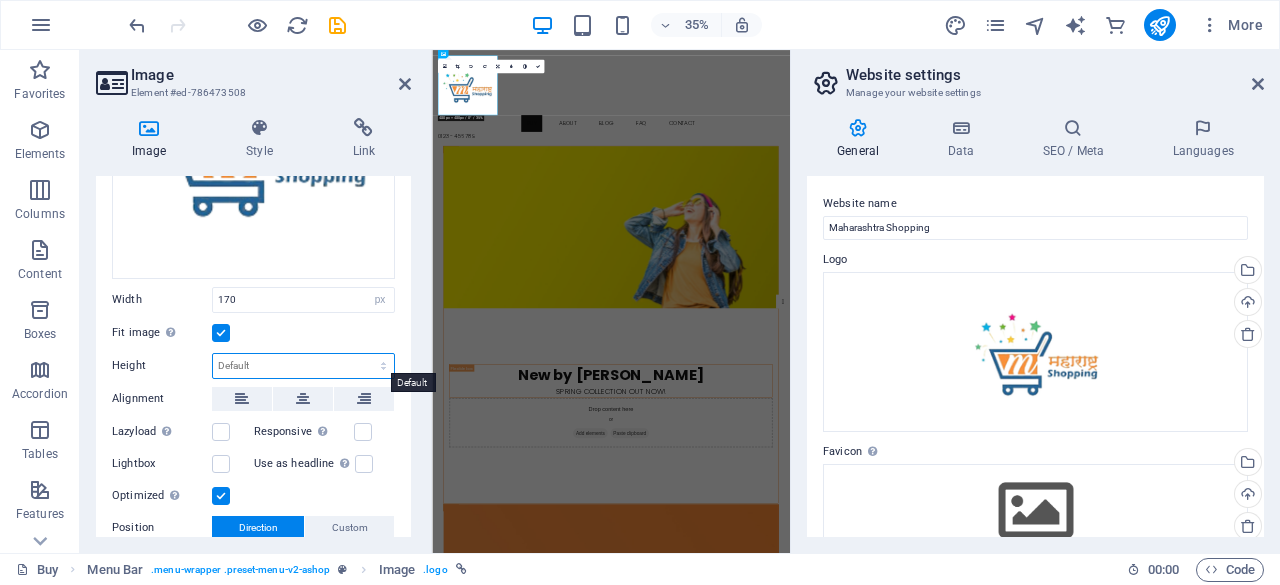 click on "Default auto px" at bounding box center [303, 366] 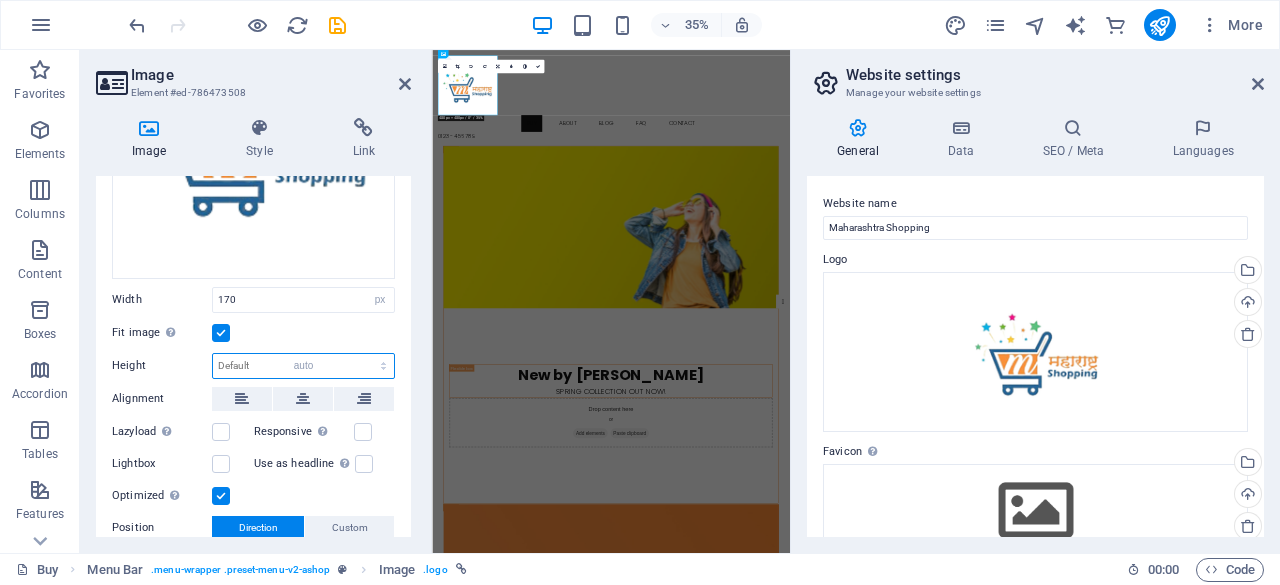 click on "Default auto px" at bounding box center [303, 366] 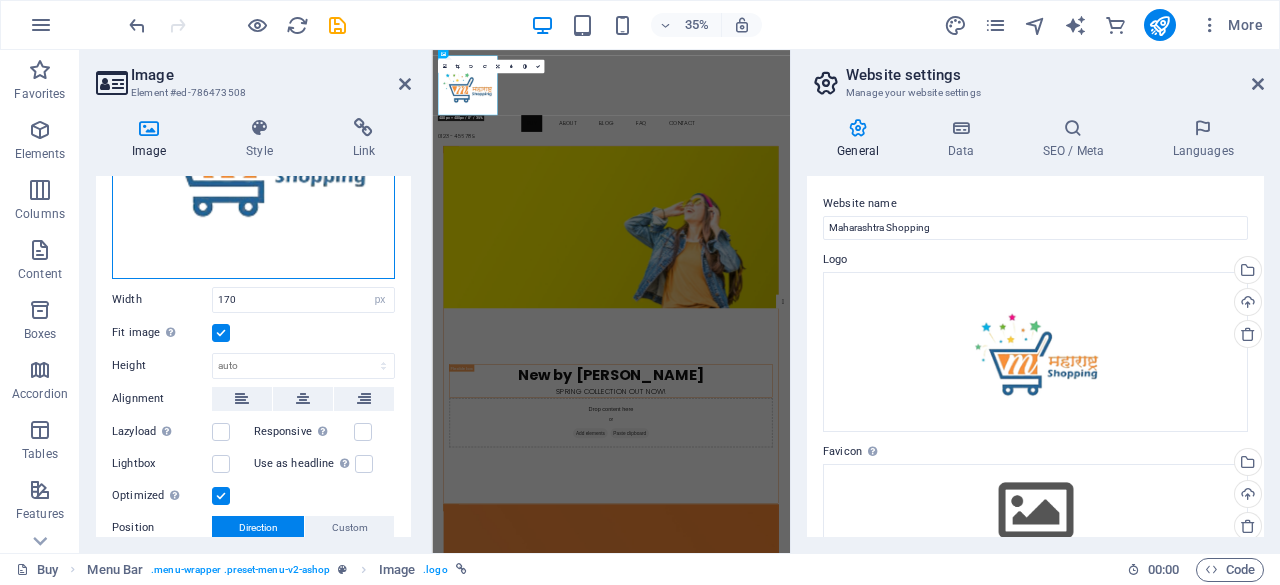 click on "Drag files here, click to choose files or select files from Files or our free stock photos & videos" at bounding box center (253, 137) 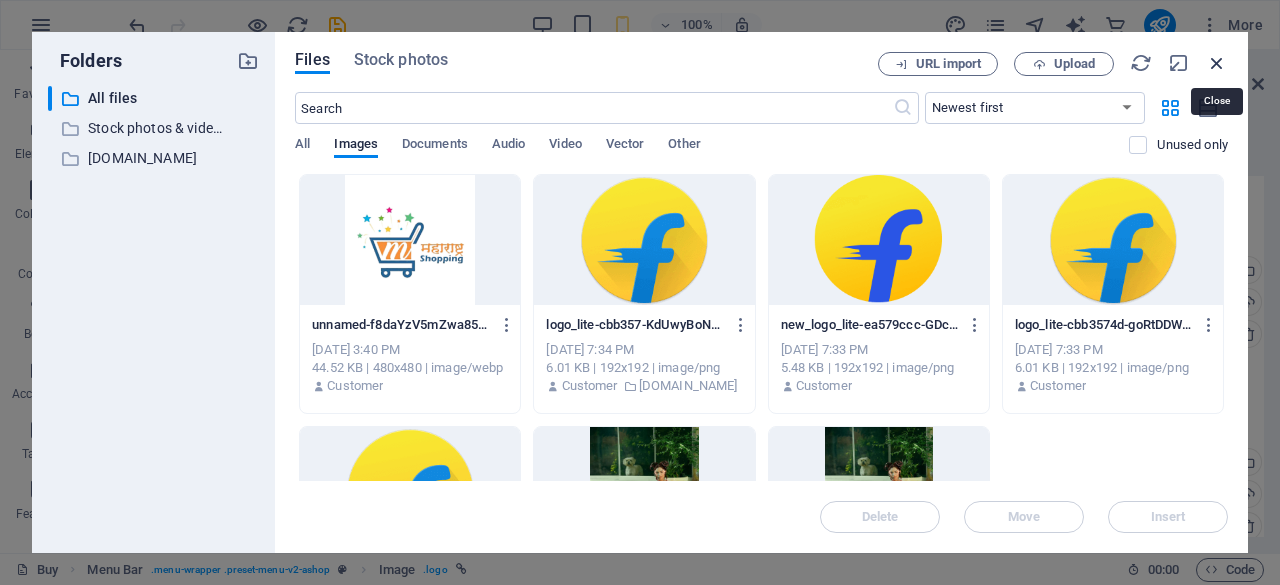 click at bounding box center [1217, 63] 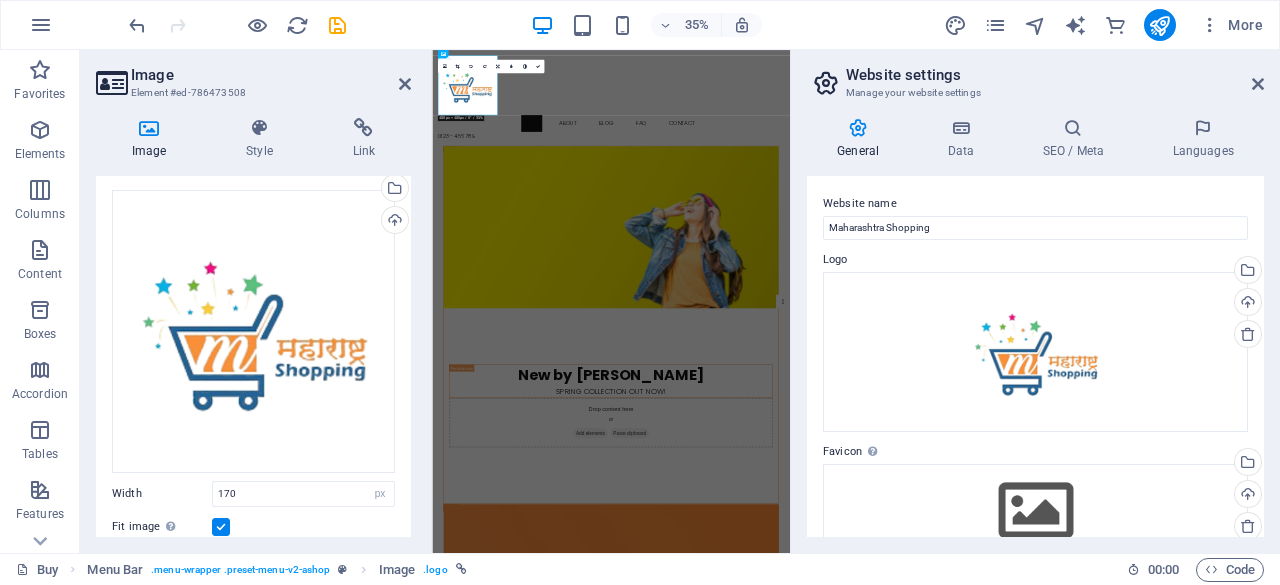 scroll, scrollTop: 0, scrollLeft: 0, axis: both 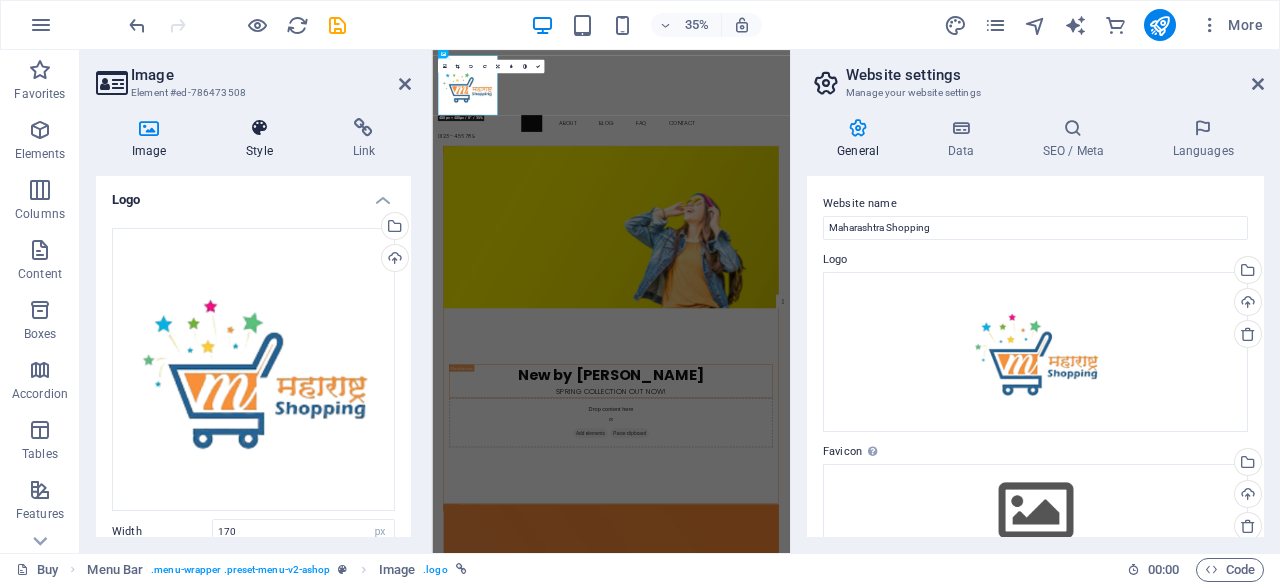 click on "Style" at bounding box center [263, 139] 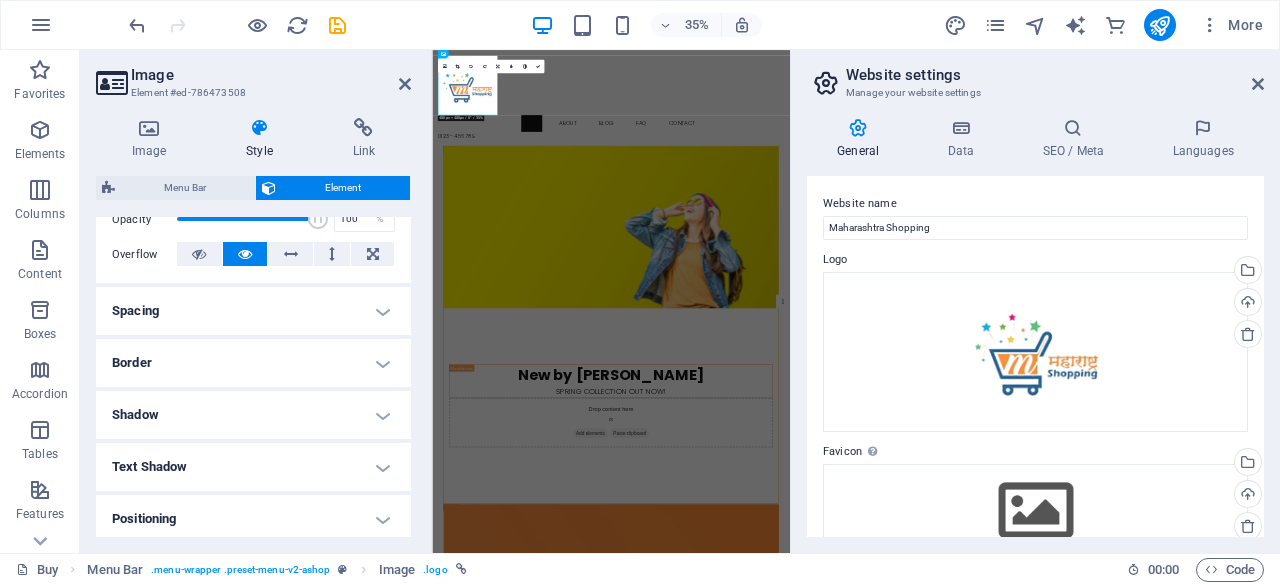 scroll, scrollTop: 304, scrollLeft: 0, axis: vertical 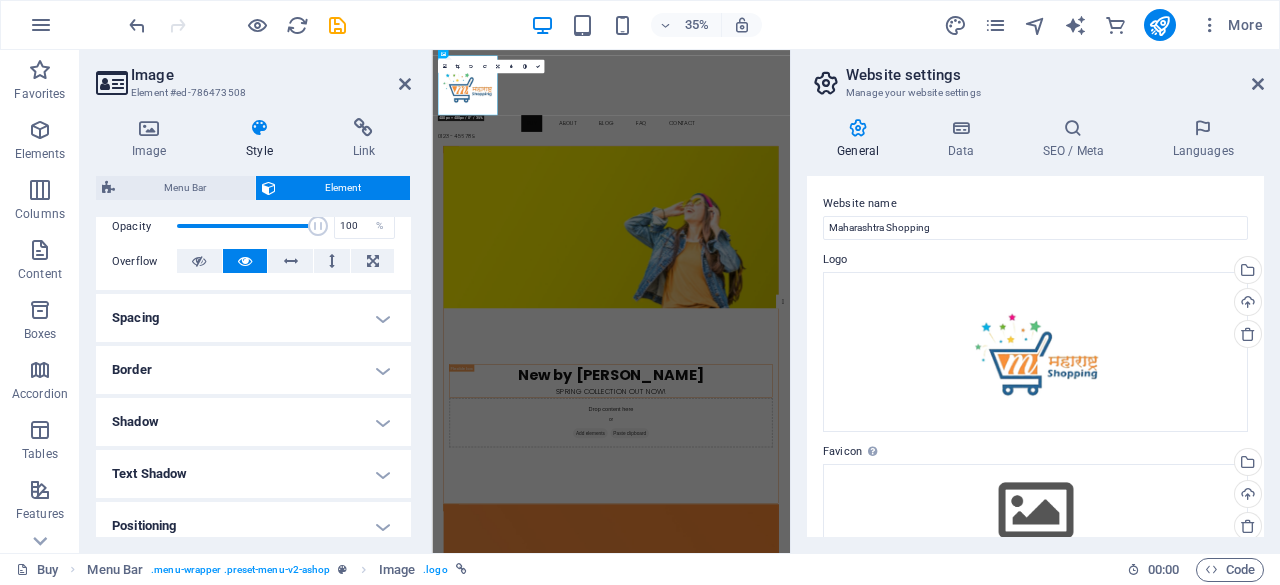 click on "Border" at bounding box center (253, 370) 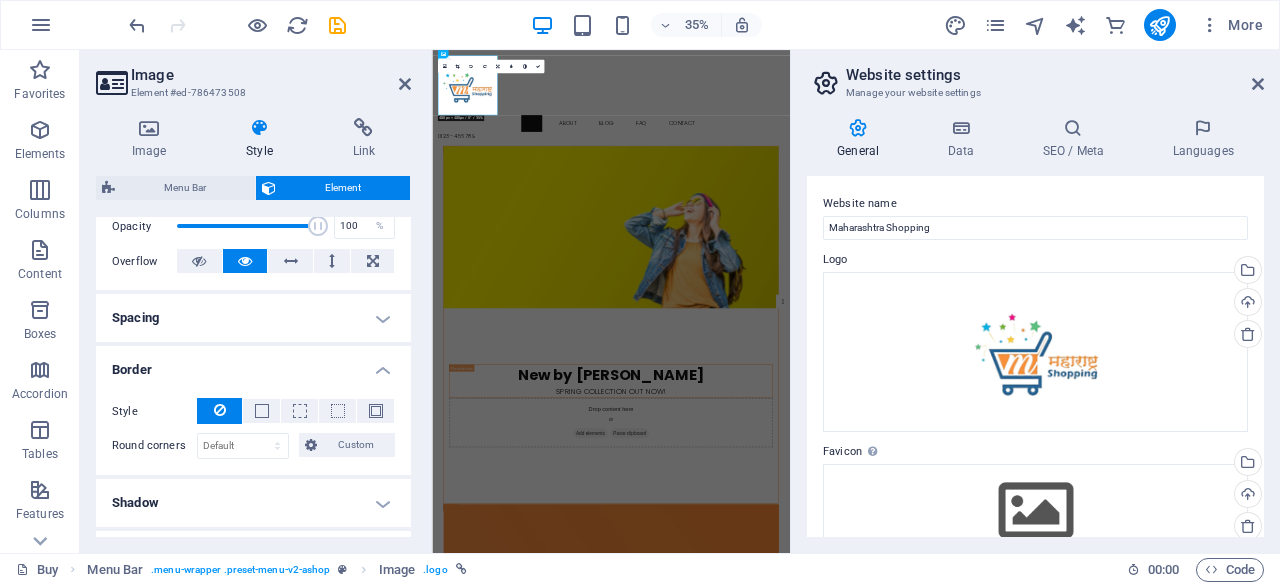 drag, startPoint x: 406, startPoint y: 383, endPoint x: 418, endPoint y: 496, distance: 113.63538 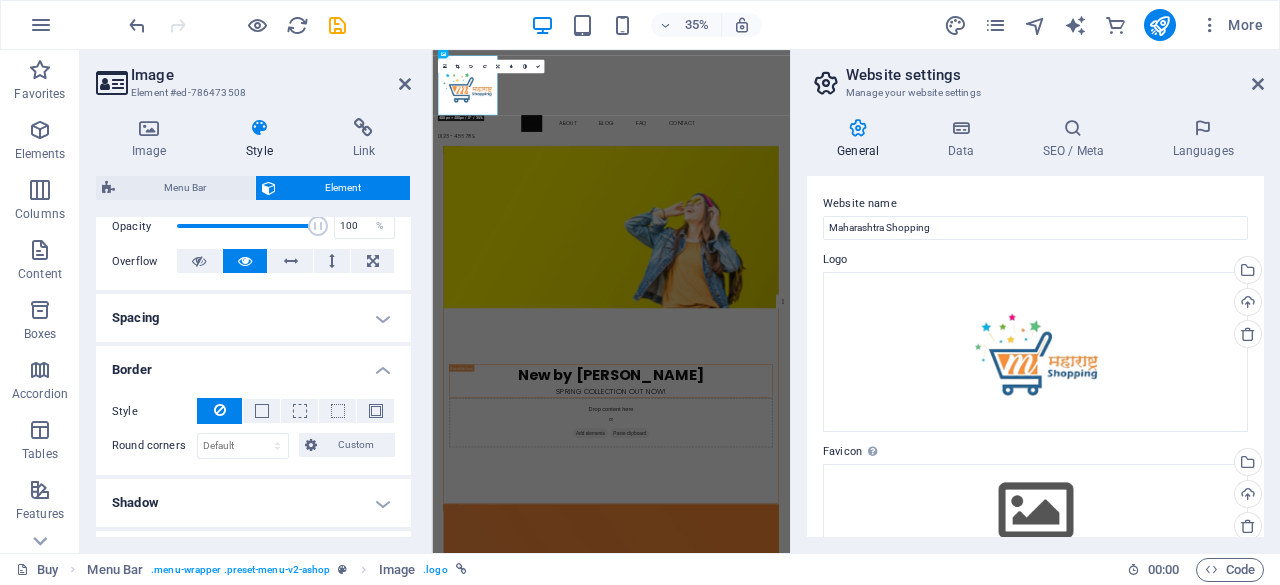 click on "Image Style Link Logo Drag files here, click to choose files or select files from Files or our free stock photos & videos Select files from the file manager, stock photos, or upload file(s) Upload Width 170 Default auto px rem % em vh vw Fit image Automatically fit image to a fixed width and height Height Default auto px Alignment Lazyload Loading images after the page loads improves page speed. Responsive Automatically load retina image and smartphone optimized sizes. Lightbox Use as headline The image will be wrapped in an H1 headline tag. Useful for giving alternative text the weight of an H1 headline, e.g. for the logo. Leave unchecked if uncertain. Optimized Images are compressed to improve page speed. Position Direction Custom X offset 50 px rem % vh vw Y offset 50 px rem % vh vw Text Float No float Image left Image right Determine how text should behave around the image. Text Alternative text Image caption Paragraph Format Normal Heading 1 Heading 2 Heading 3 Heading 4 Heading 5 Heading 6 Code Arial 8" at bounding box center [253, 327] 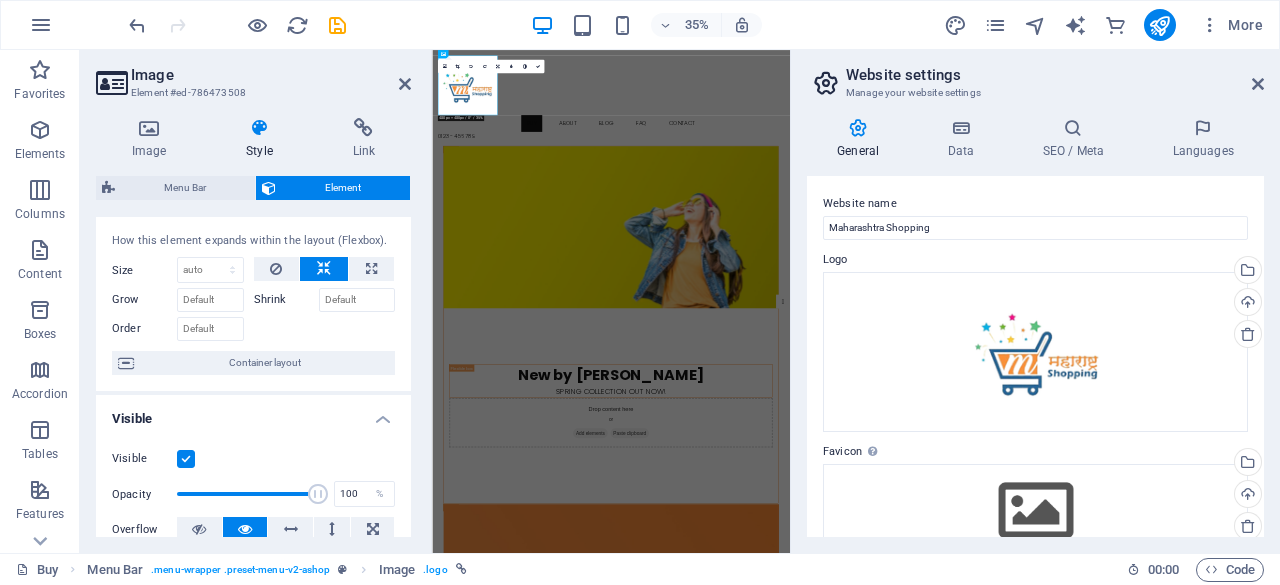 scroll, scrollTop: 0, scrollLeft: 0, axis: both 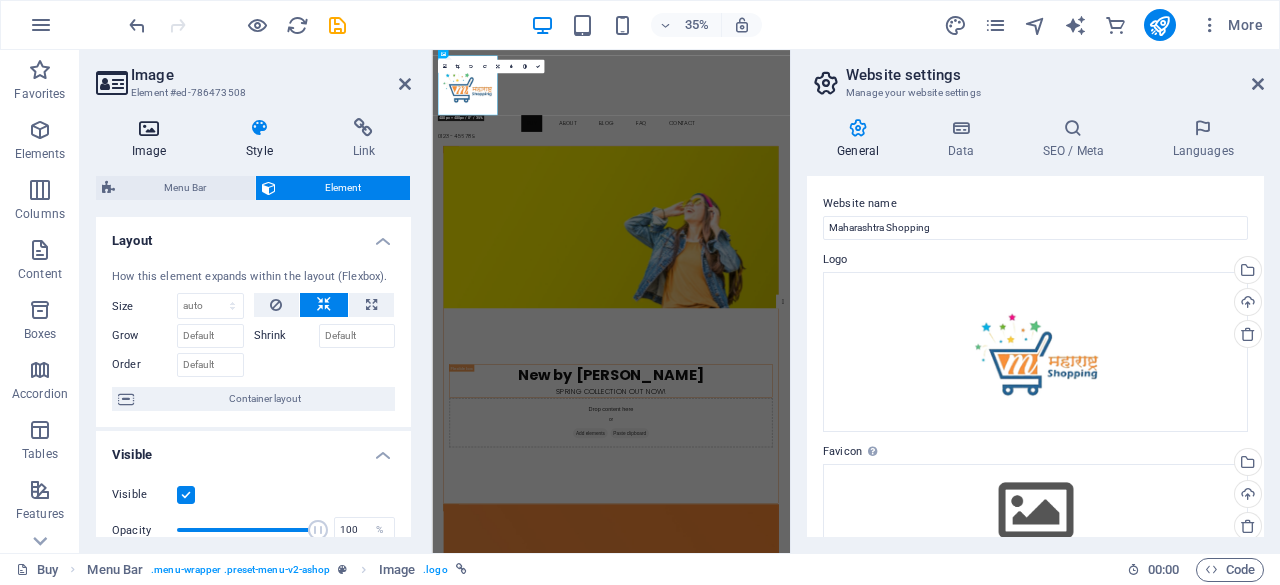 click on "Image" at bounding box center [153, 139] 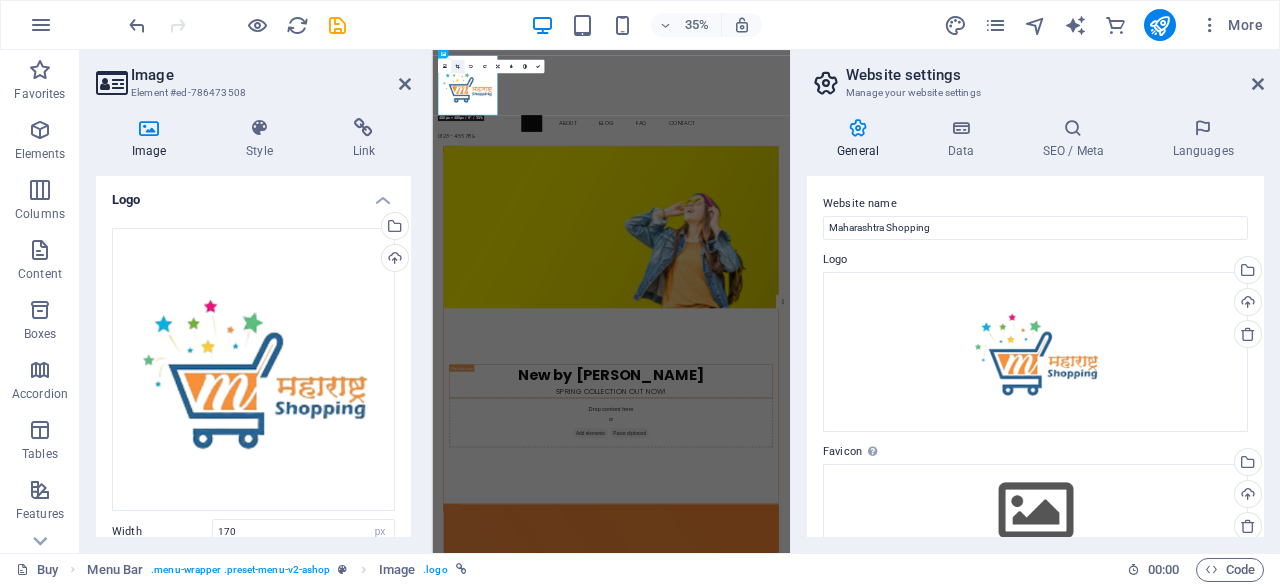 click at bounding box center (457, 66) 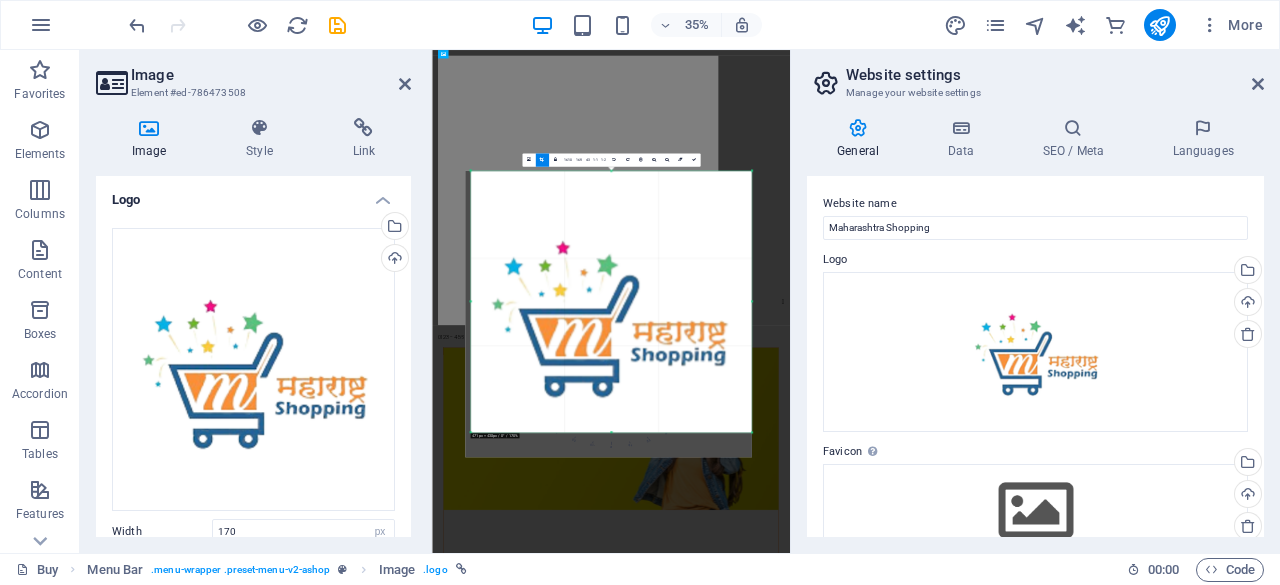drag, startPoint x: 467, startPoint y: 444, endPoint x: 483, endPoint y: 371, distance: 74.73286 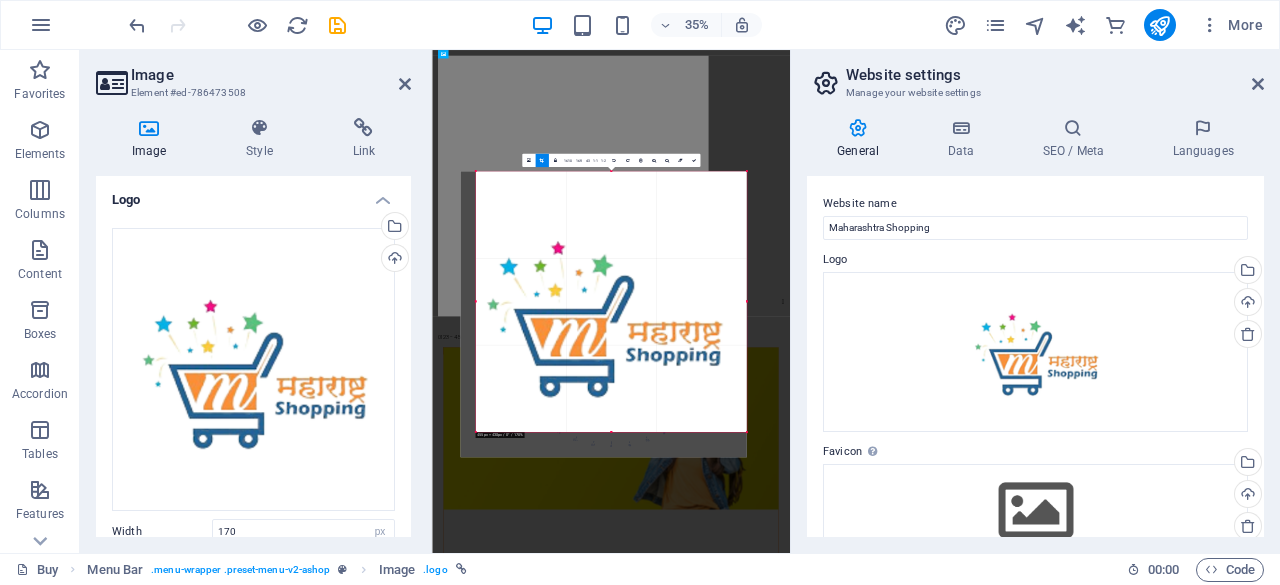 drag, startPoint x: 471, startPoint y: 171, endPoint x: 499, endPoint y: 219, distance: 55.569775 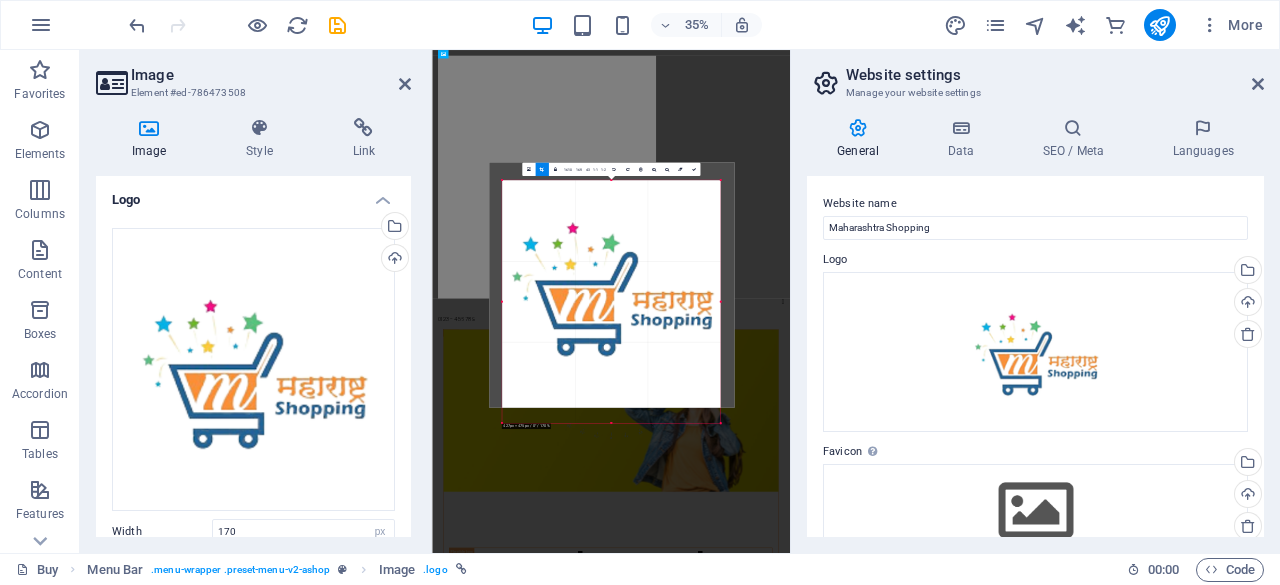 drag, startPoint x: 744, startPoint y: 169, endPoint x: 594, endPoint y: 220, distance: 158.43295 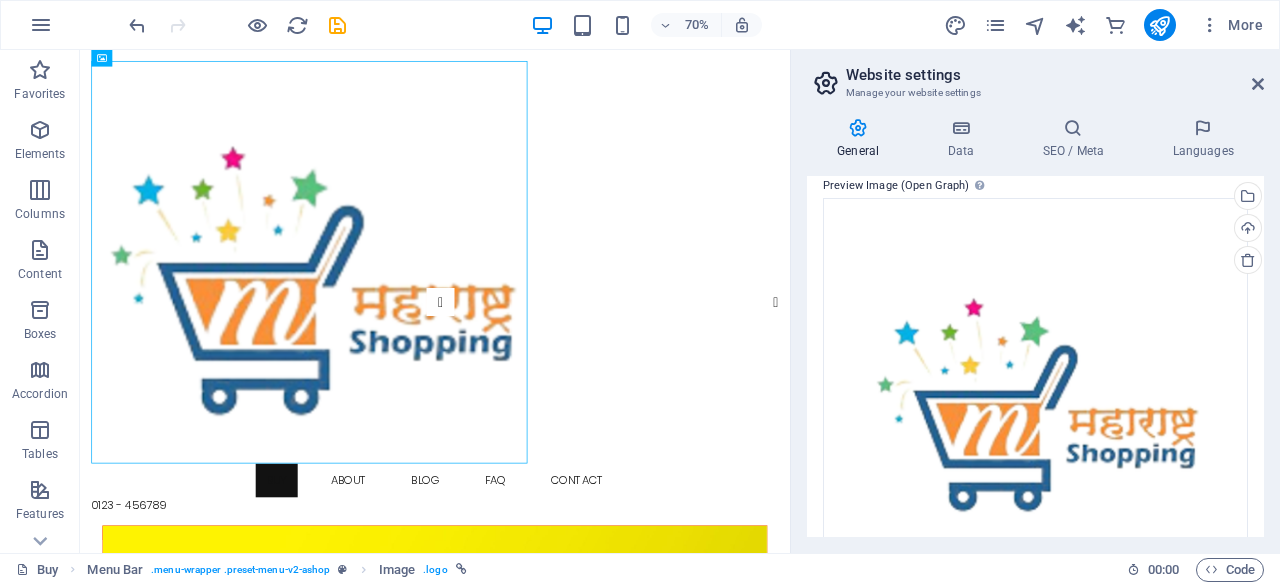 scroll, scrollTop: 556, scrollLeft: 0, axis: vertical 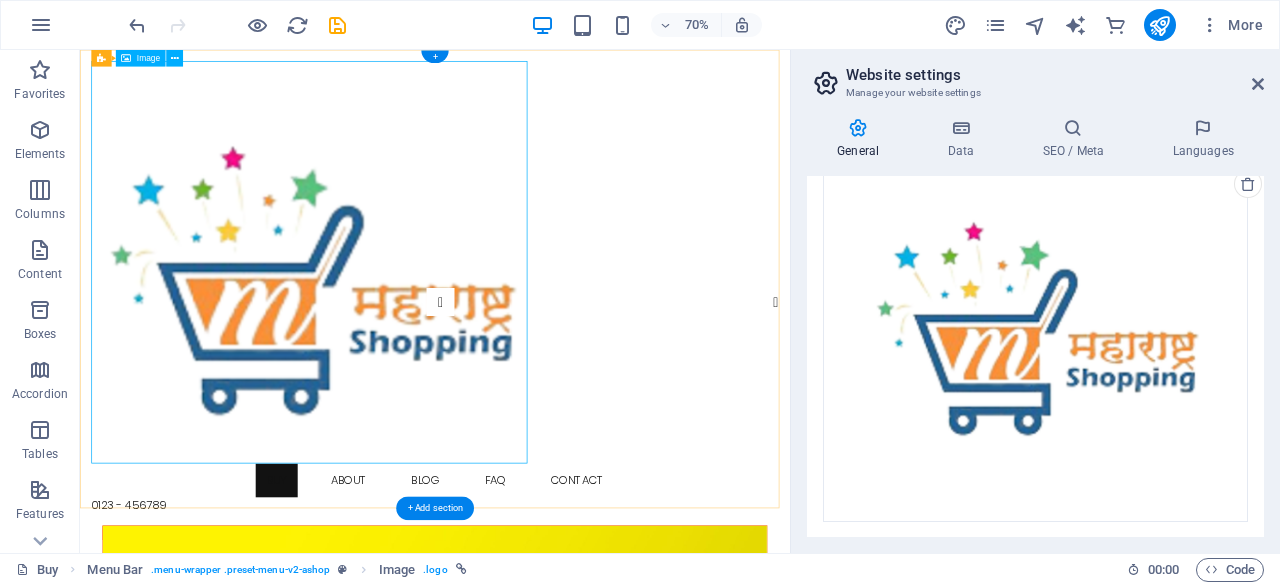 click at bounding box center (587, 353) 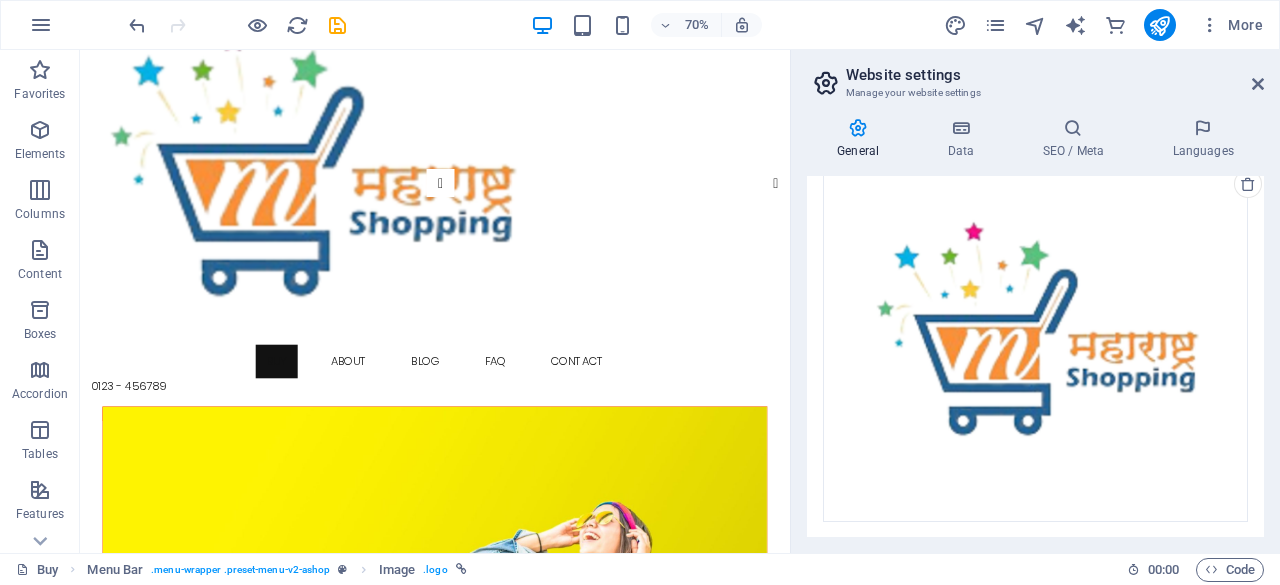 scroll, scrollTop: 0, scrollLeft: 0, axis: both 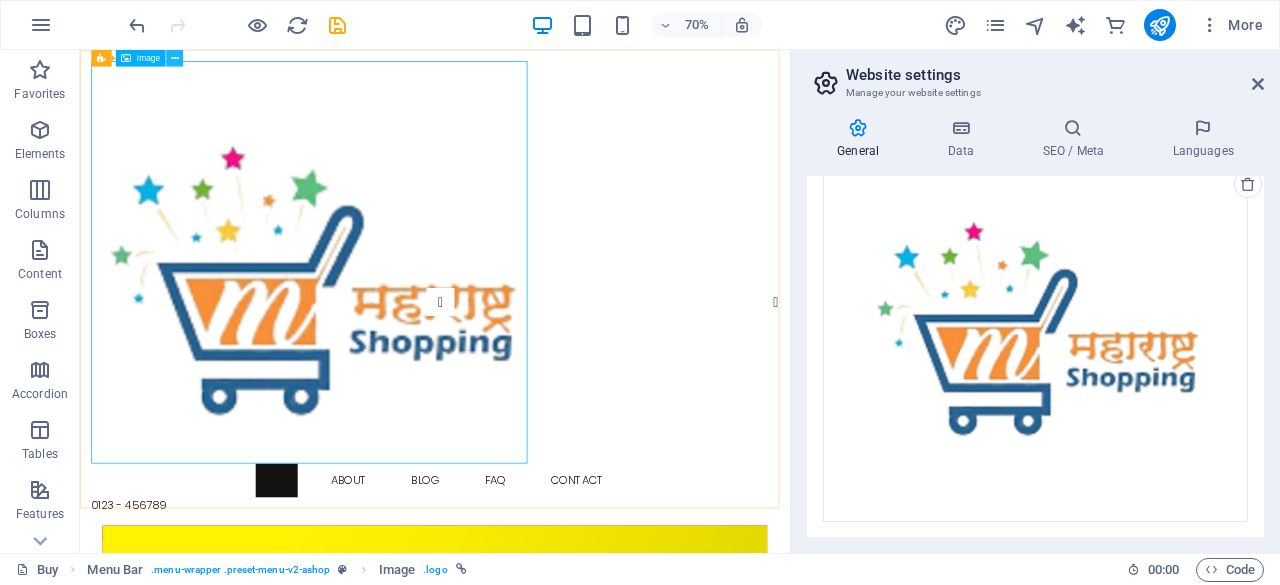 click at bounding box center [175, 58] 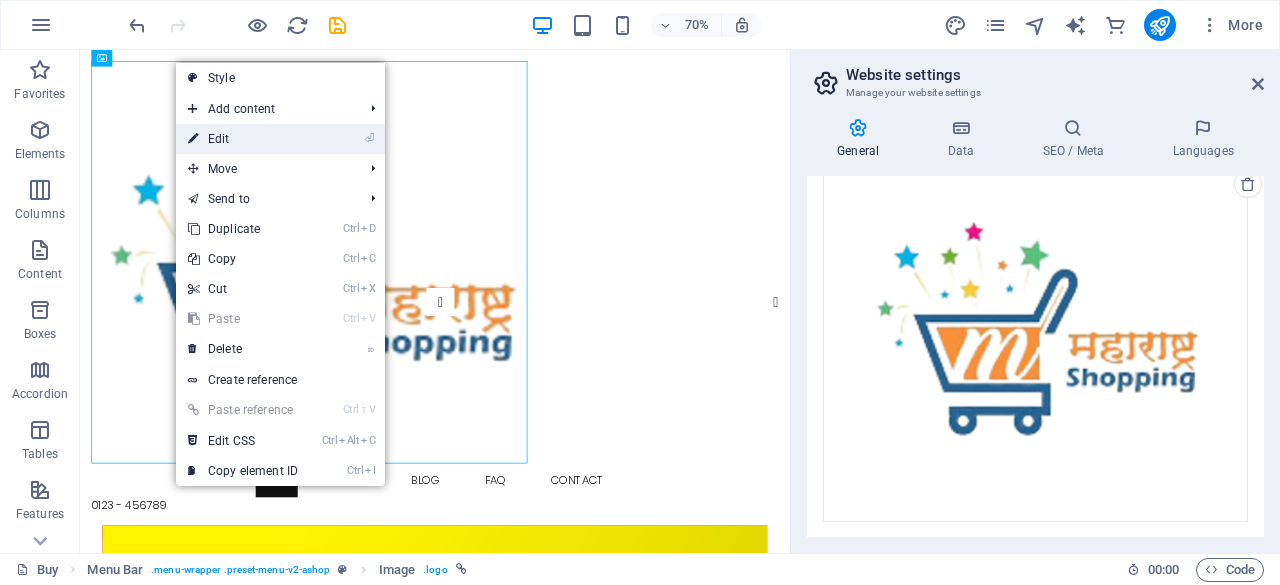 click on "⏎  Edit" at bounding box center [243, 139] 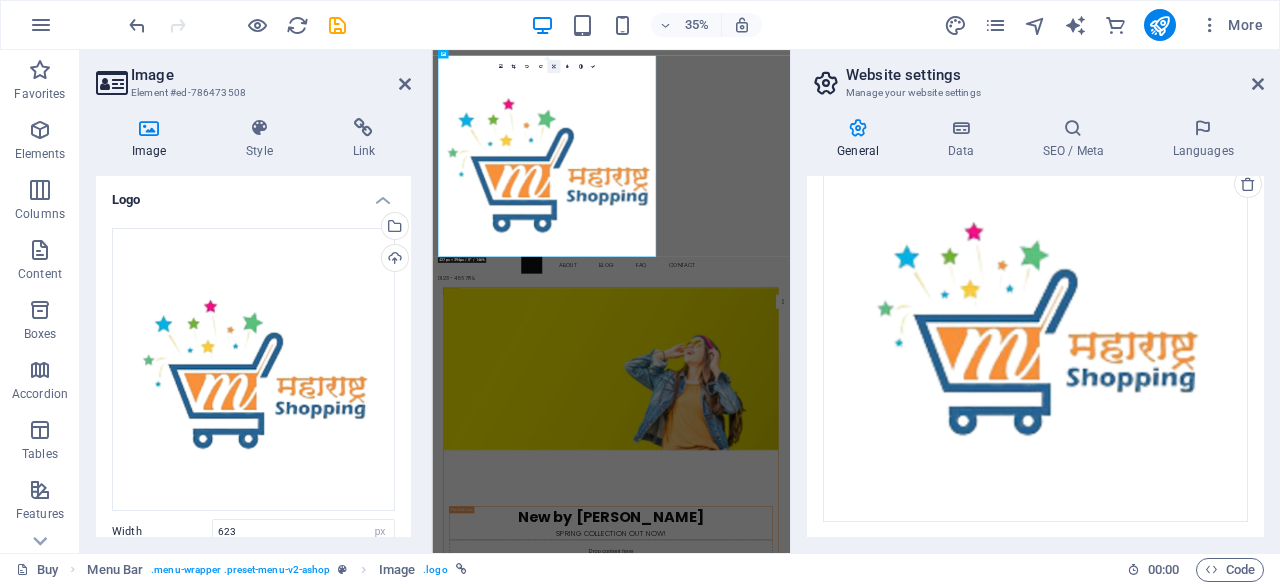 click at bounding box center (553, 66) 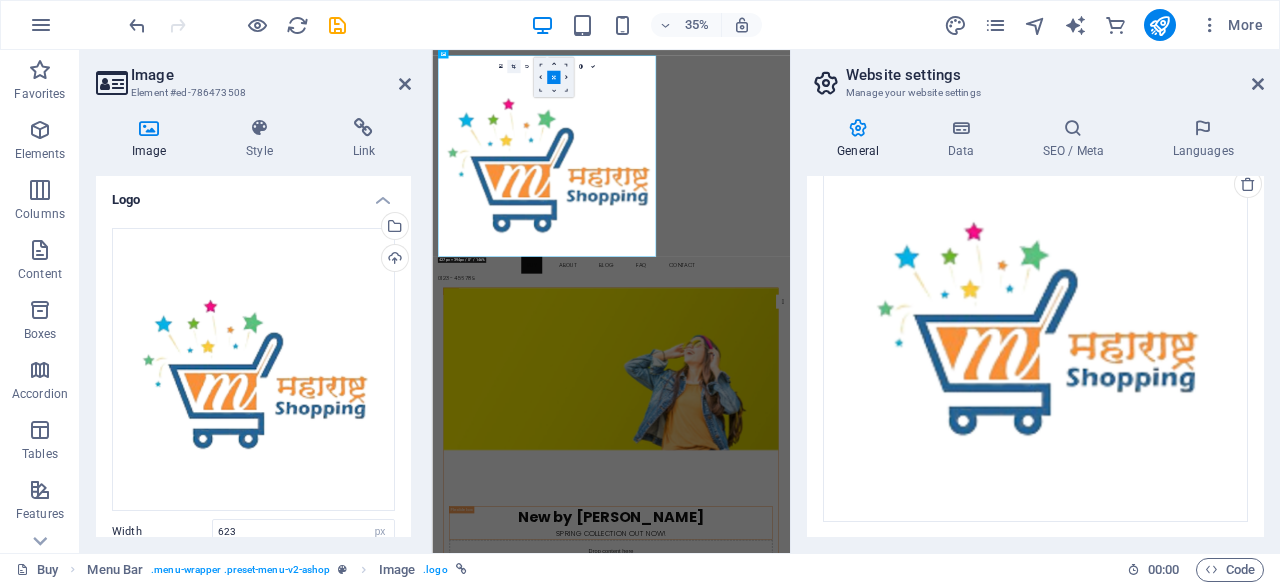 click at bounding box center (513, 66) 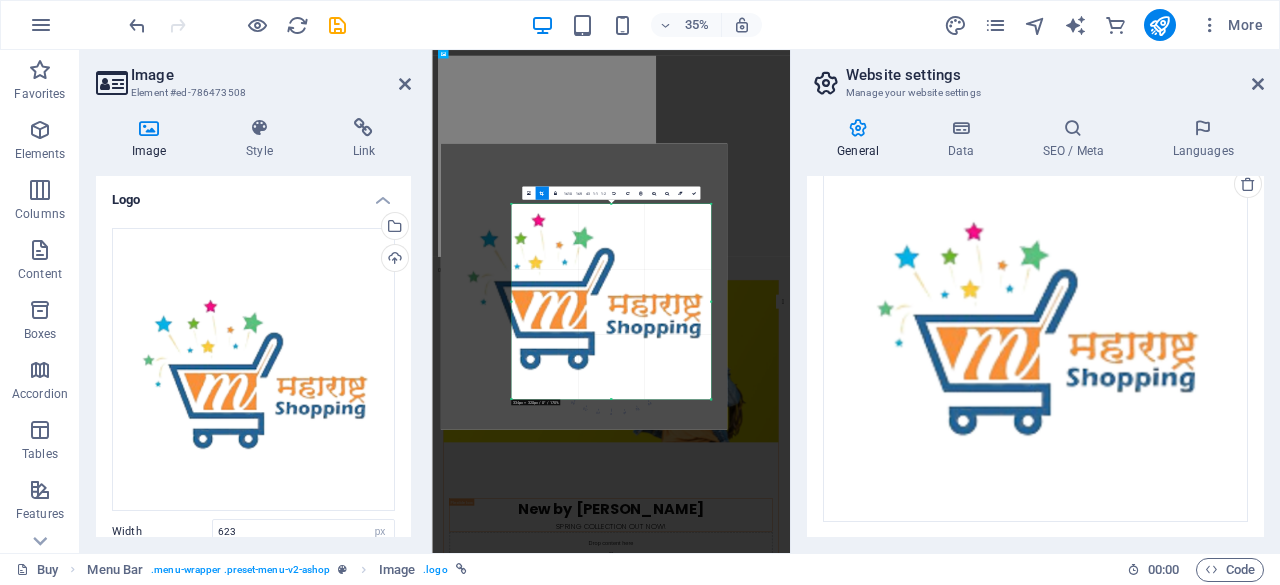 drag, startPoint x: 484, startPoint y: 185, endPoint x: 653, endPoint y: 309, distance: 209.61154 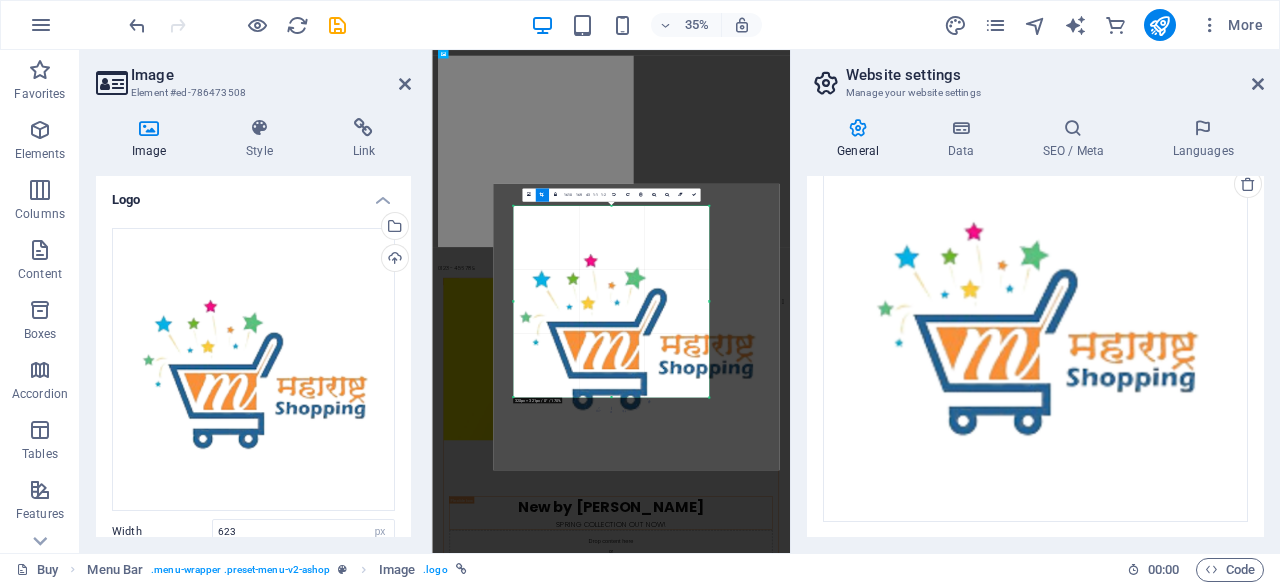 drag, startPoint x: 602, startPoint y: 294, endPoint x: 613, endPoint y: 295, distance: 11.045361 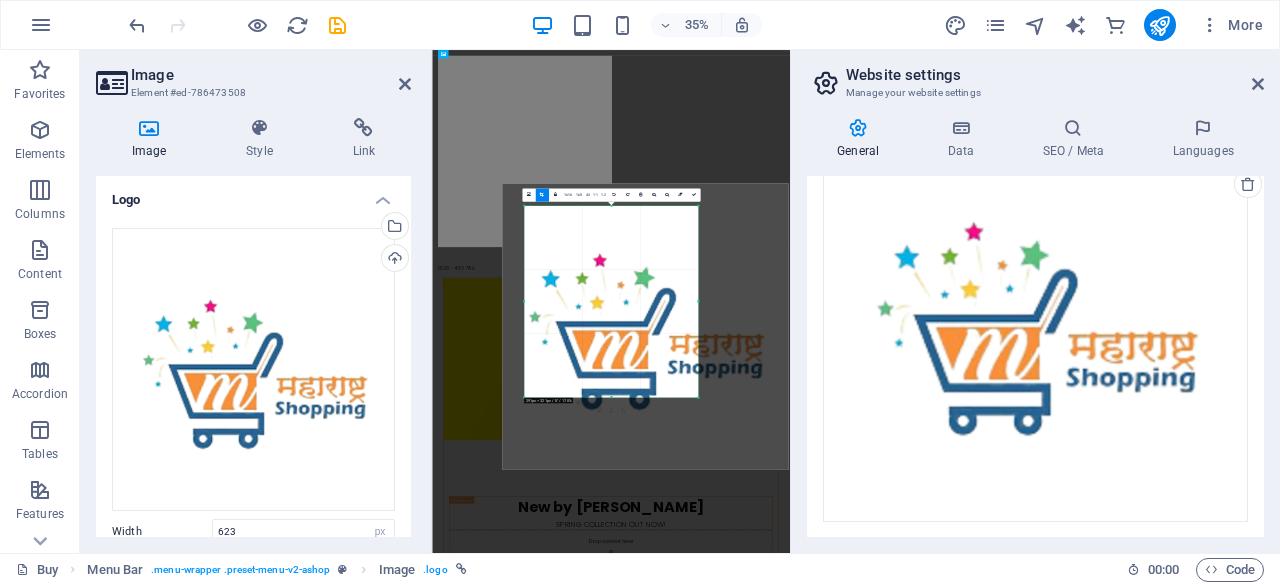 drag, startPoint x: 708, startPoint y: 207, endPoint x: 646, endPoint y: 297, distance: 109.28861 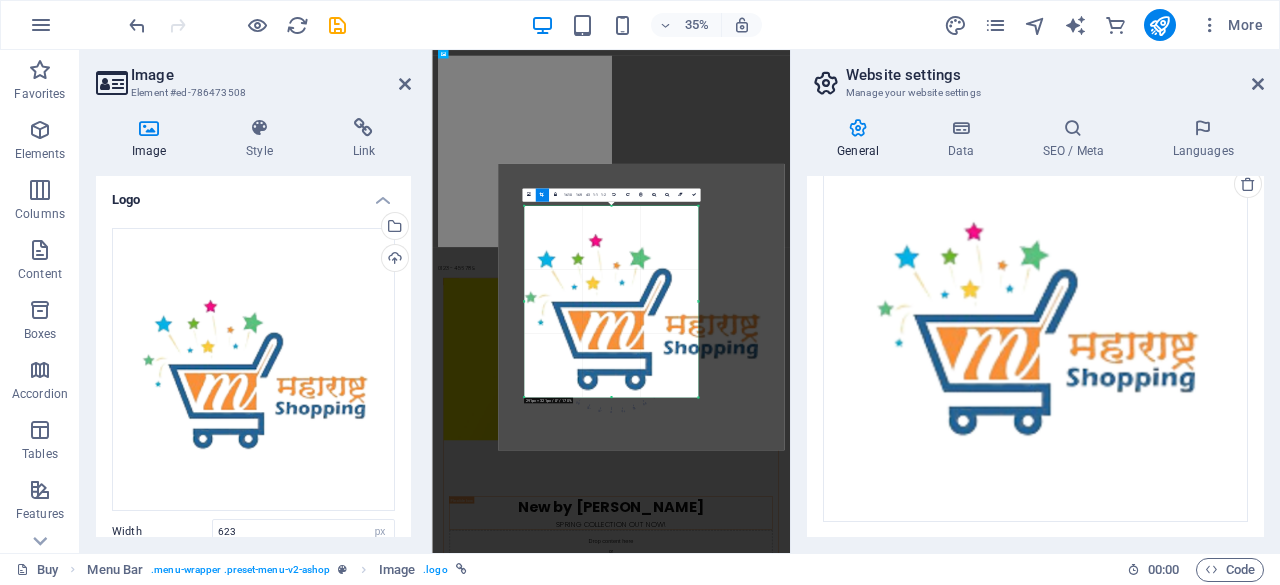 drag, startPoint x: 608, startPoint y: 354, endPoint x: 554, endPoint y: 257, distance: 111.01801 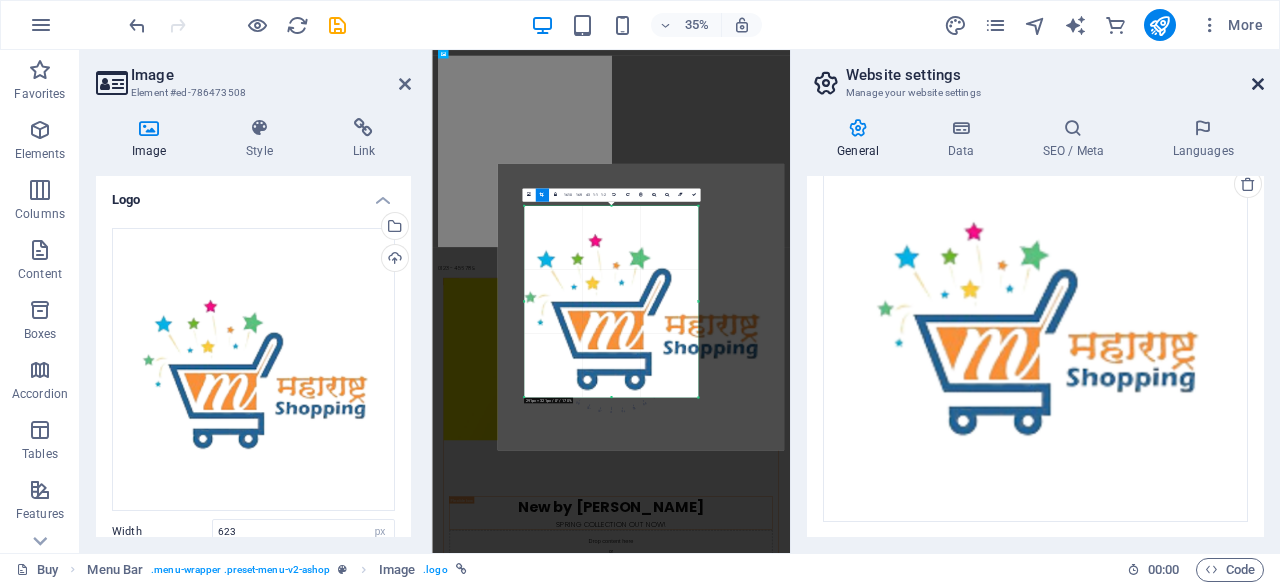 click at bounding box center (1258, 84) 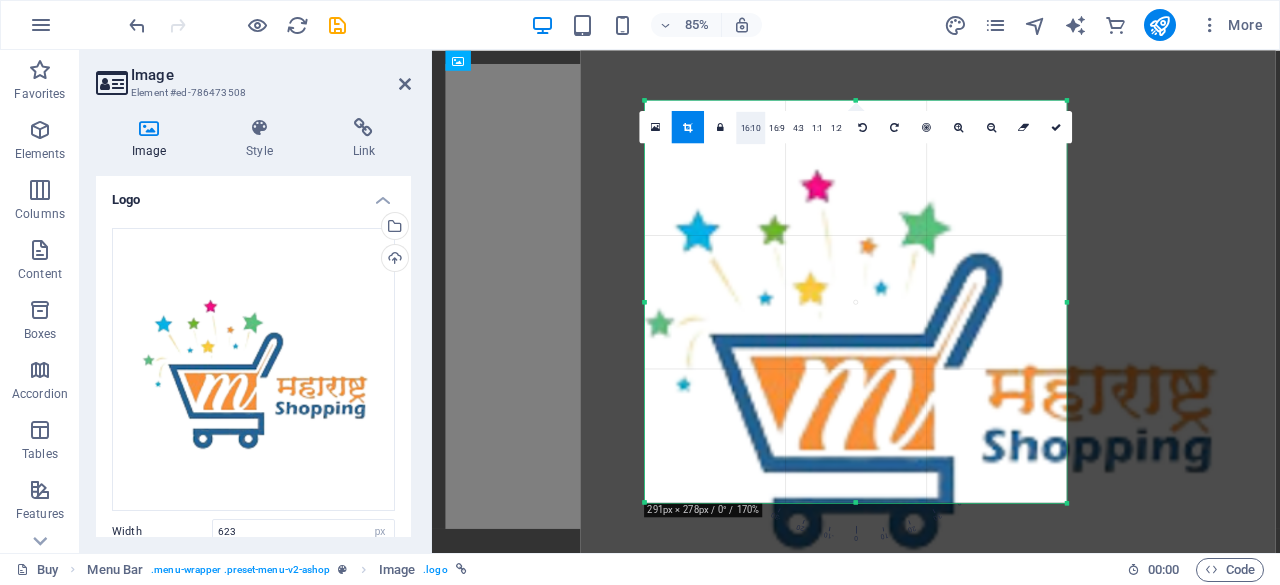 click on "16:10" at bounding box center [751, 127] 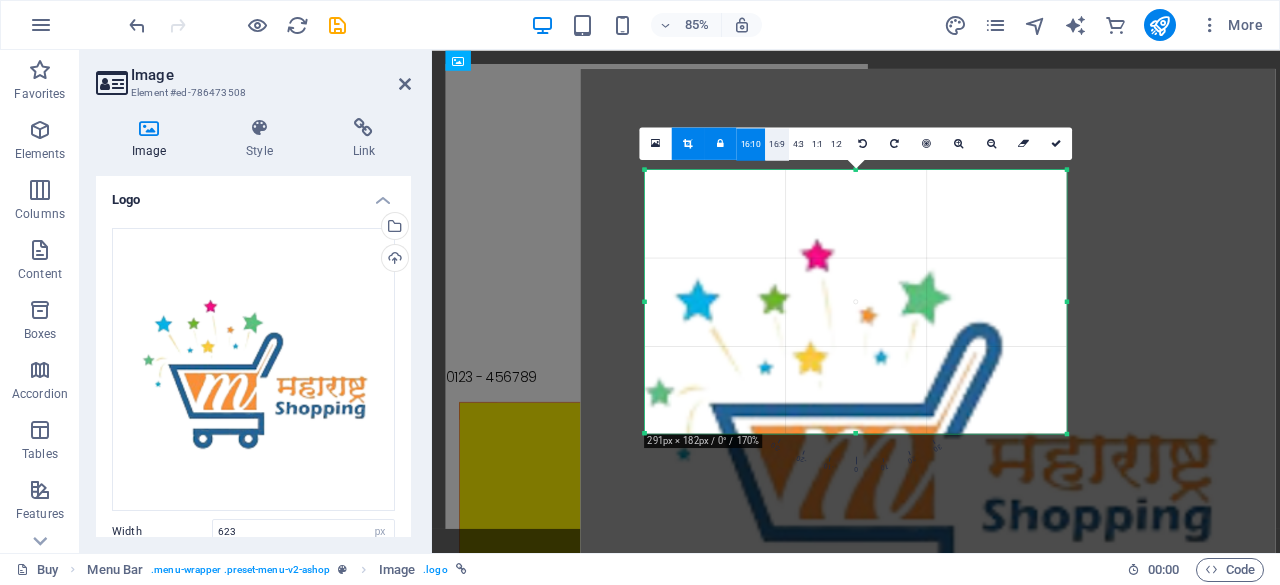 click on "16:9" at bounding box center [777, 144] 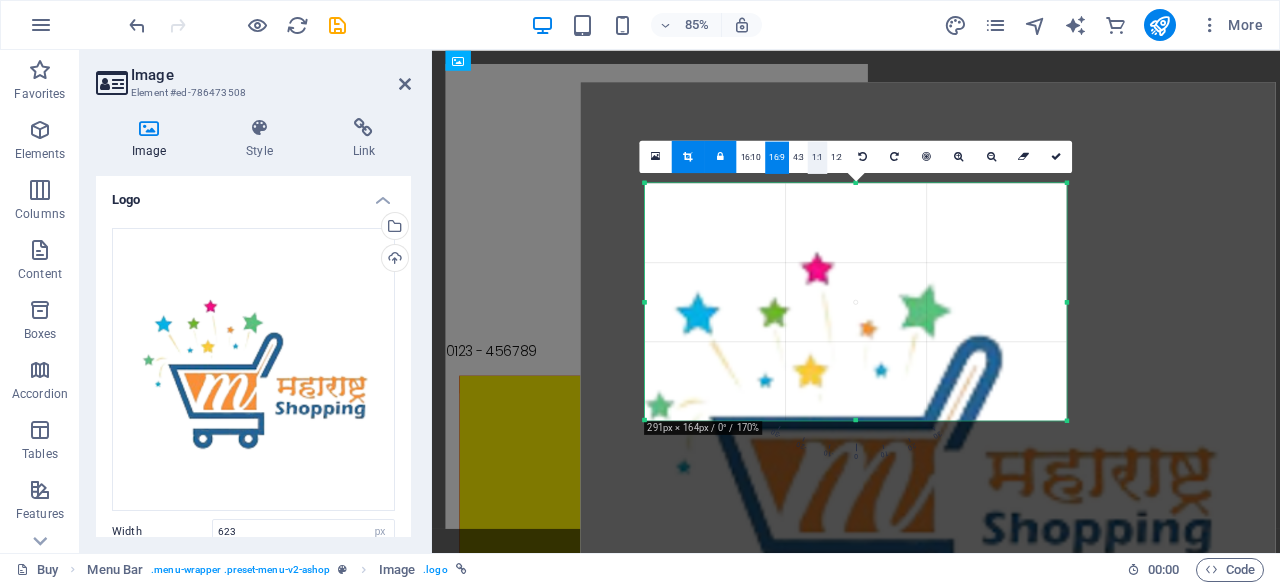 click on "1:1" at bounding box center [817, 157] 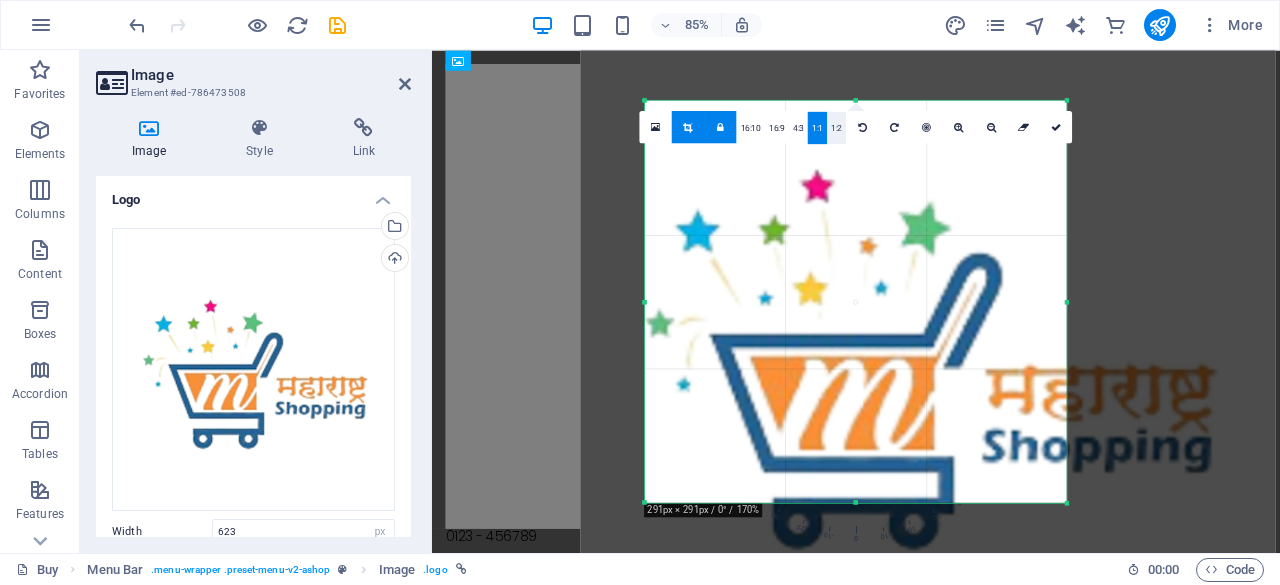 click on "1:2" at bounding box center (836, 127) 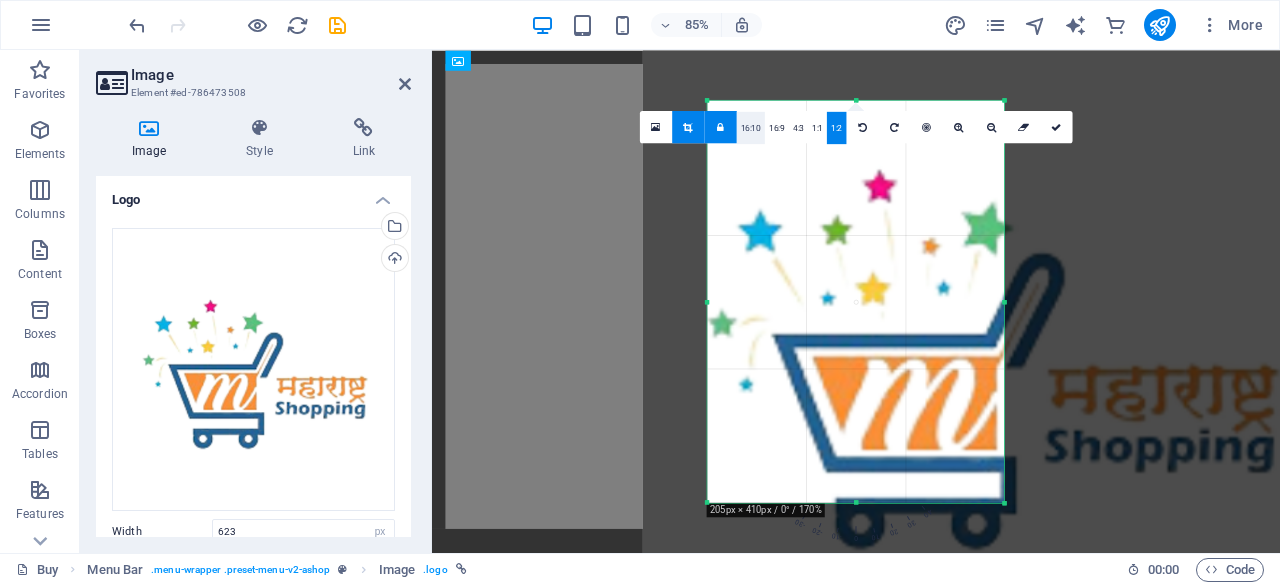click on "16:10" at bounding box center [751, 127] 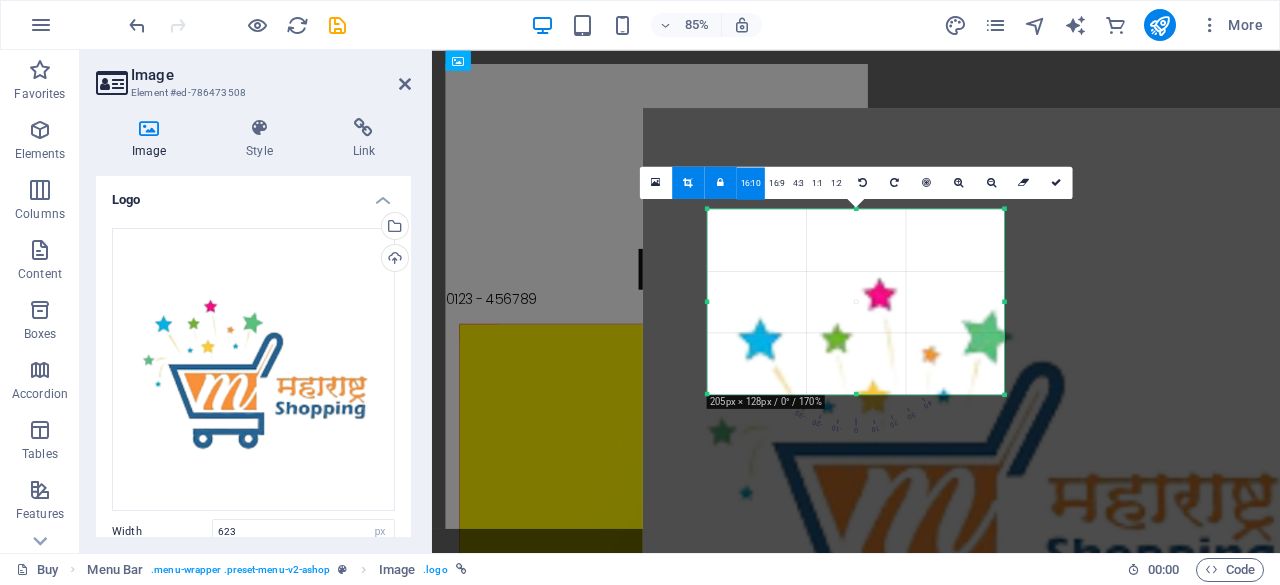 click at bounding box center [720, 182] 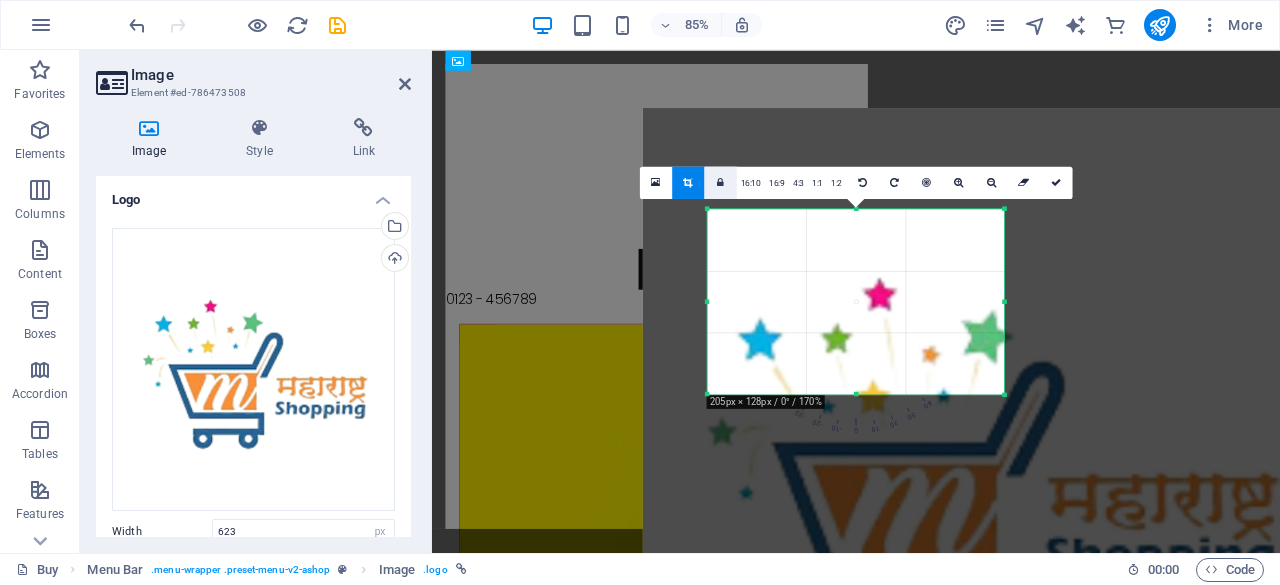 click at bounding box center (720, 182) 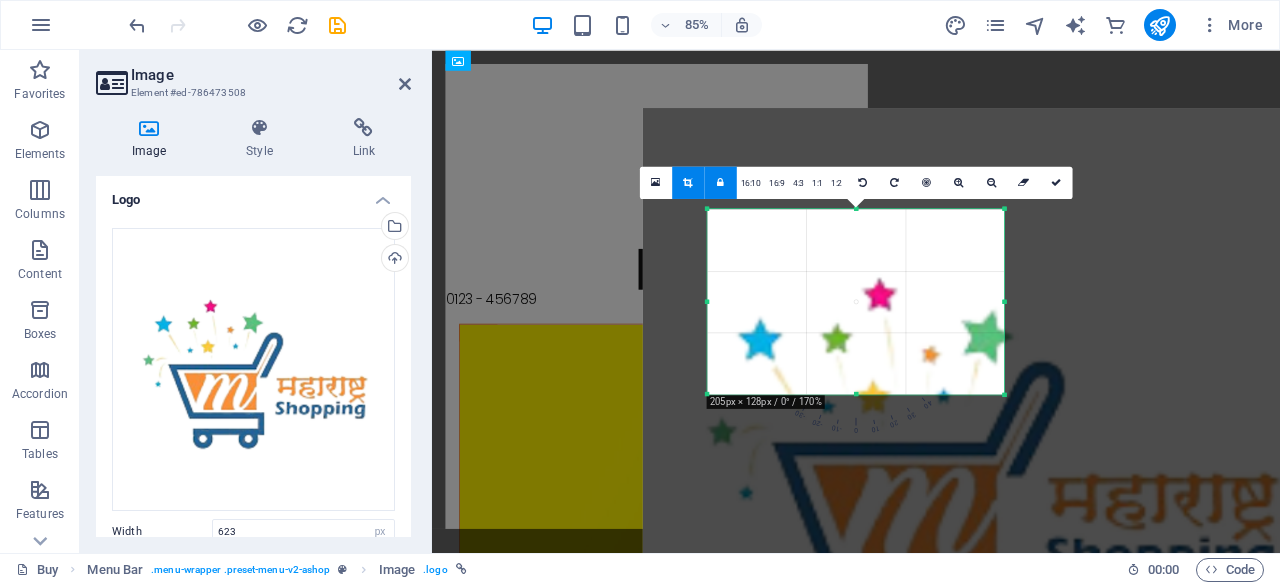 click at bounding box center (688, 182) 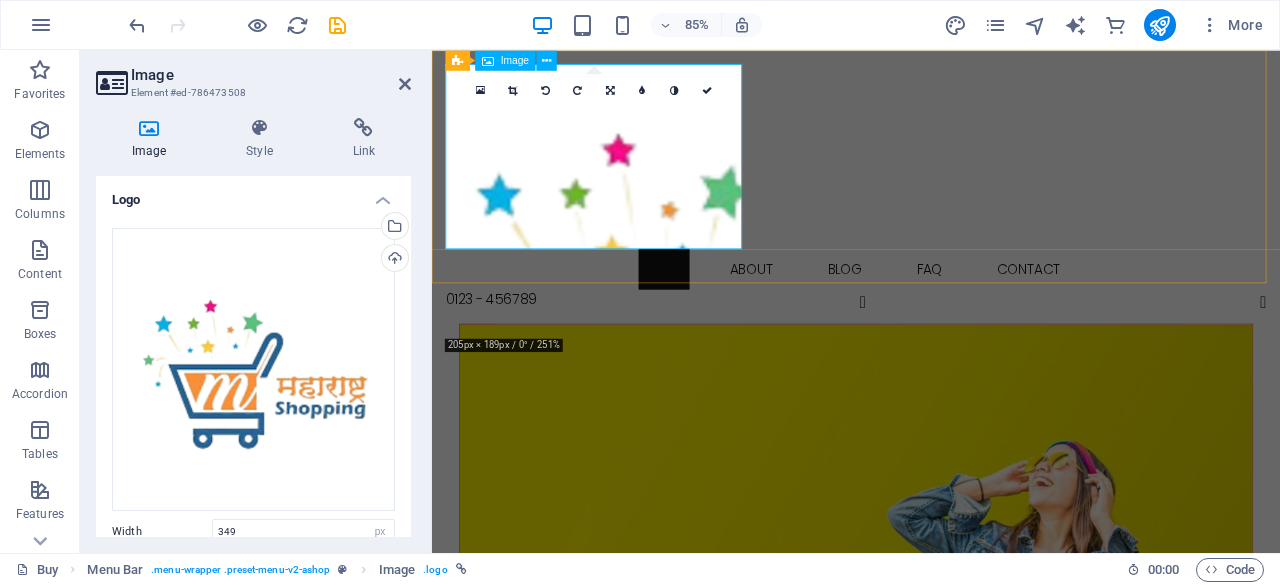 click at bounding box center [931, 175] 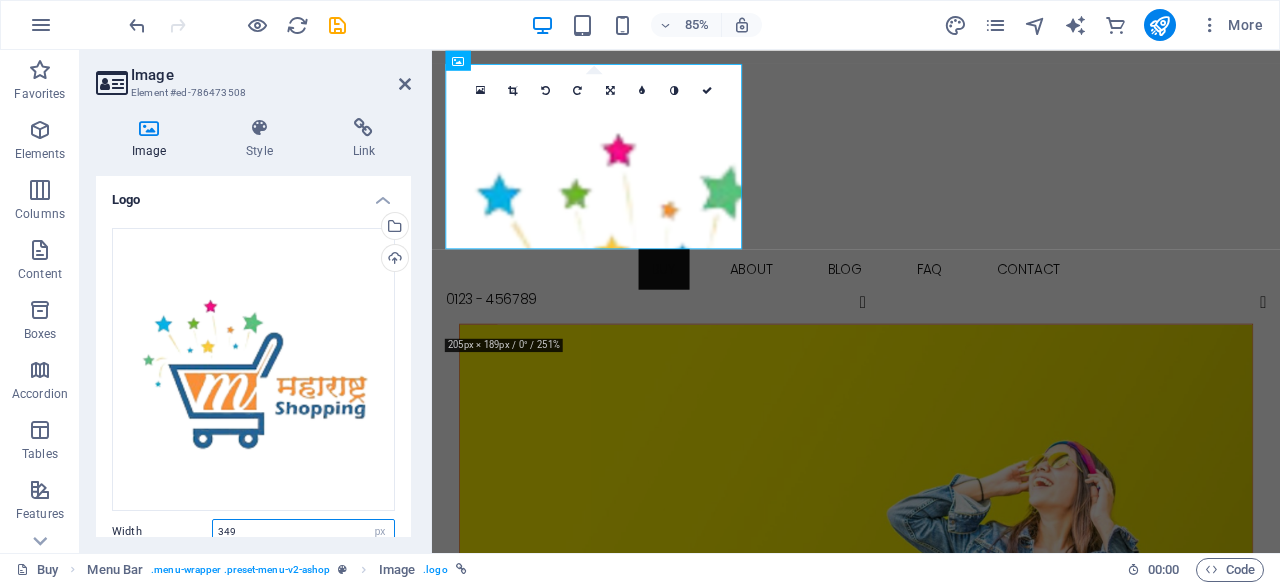 click on "349" at bounding box center [303, 532] 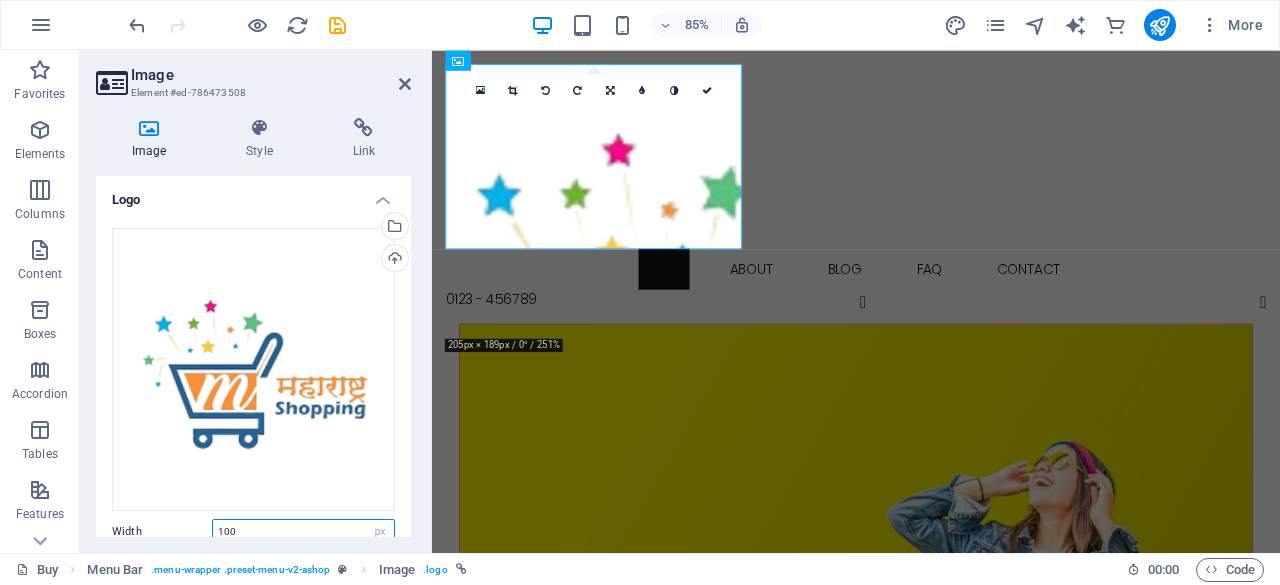 type on "100" 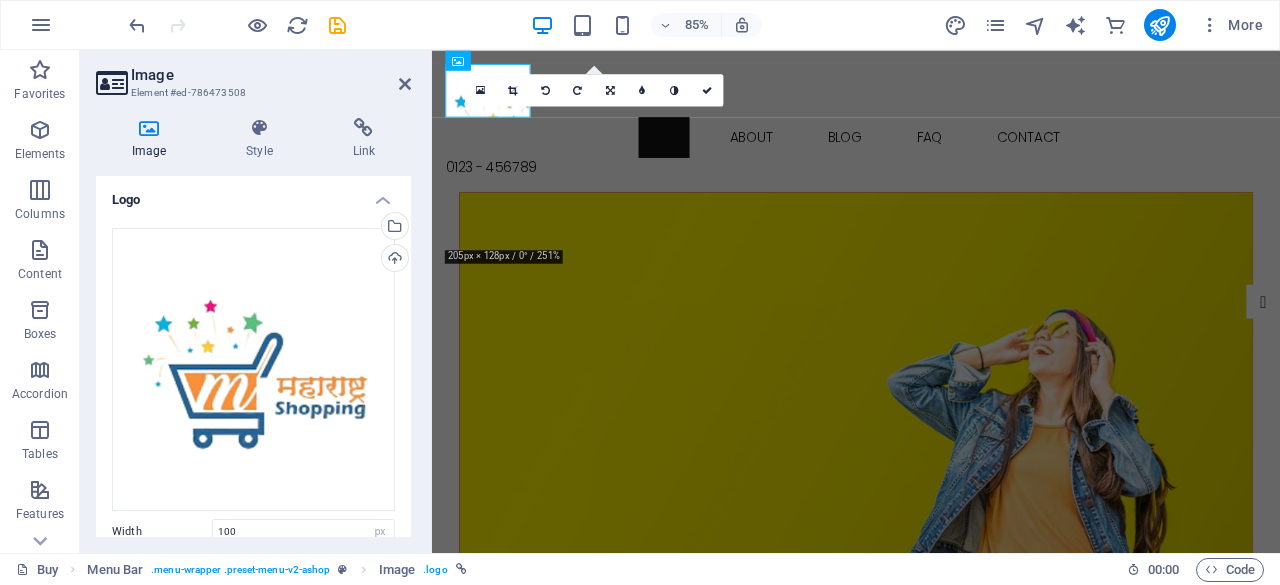 click at bounding box center [931, 449] 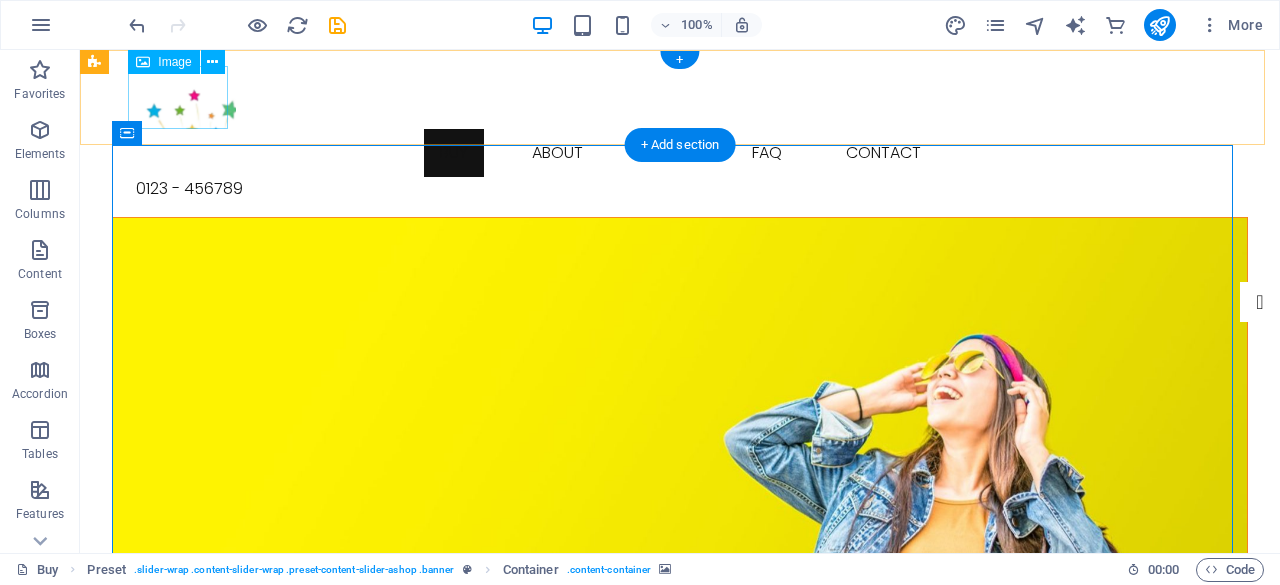 click at bounding box center (680, 97) 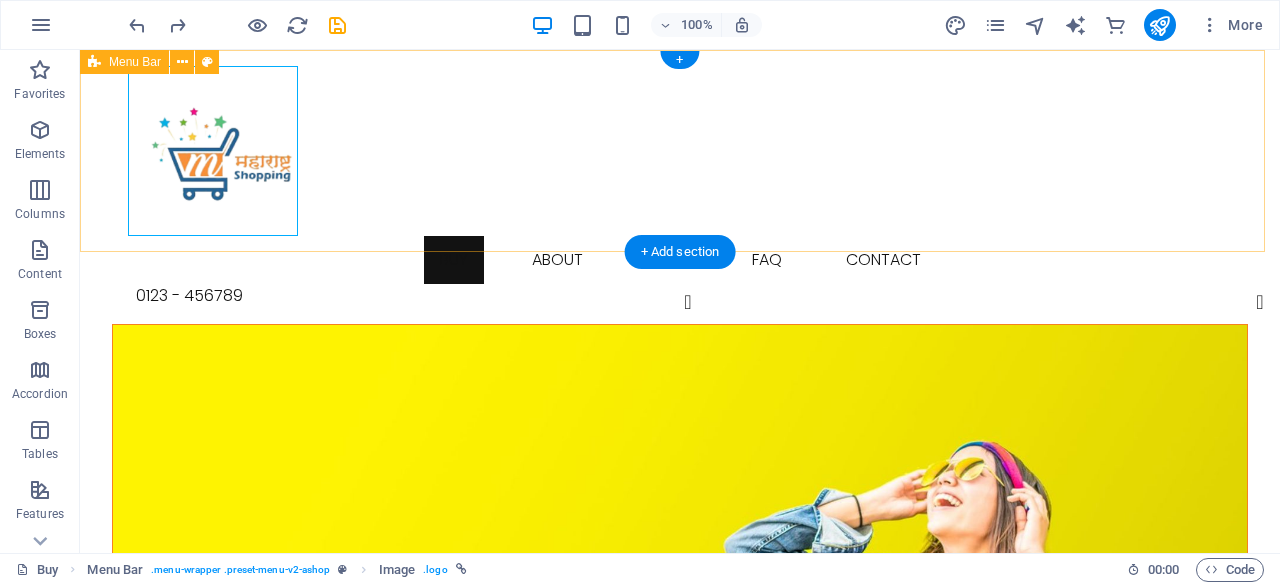 click on "Buy About Blog FAQ Contact   0123 - 456789" at bounding box center (680, 187) 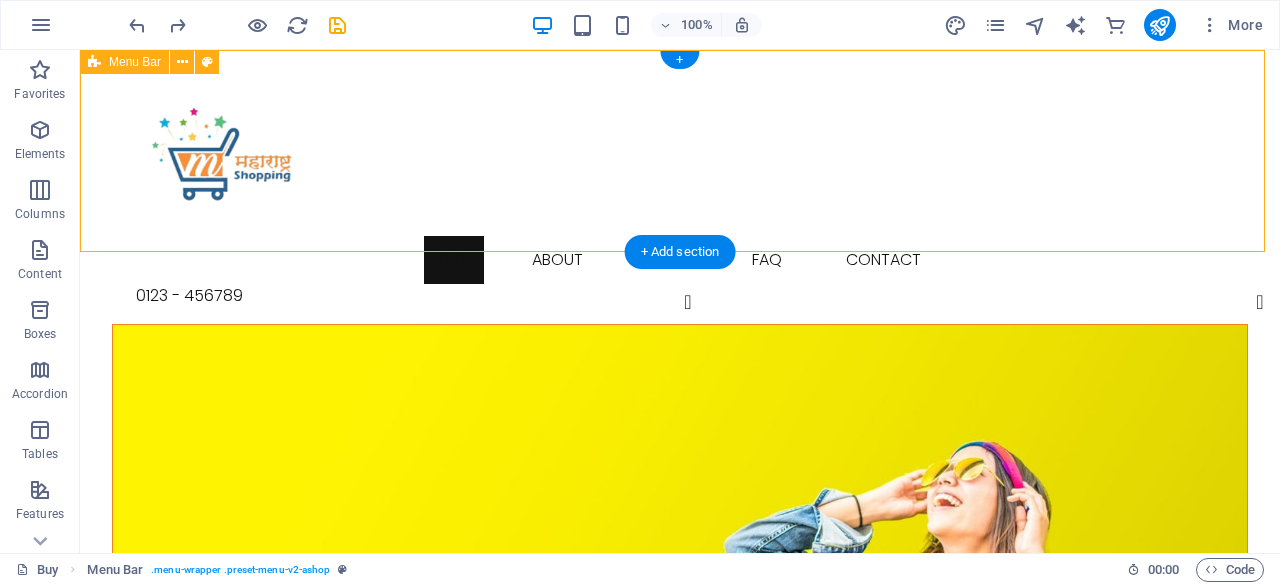 click on "Buy About Blog FAQ Contact   0123 - 456789" at bounding box center [680, 187] 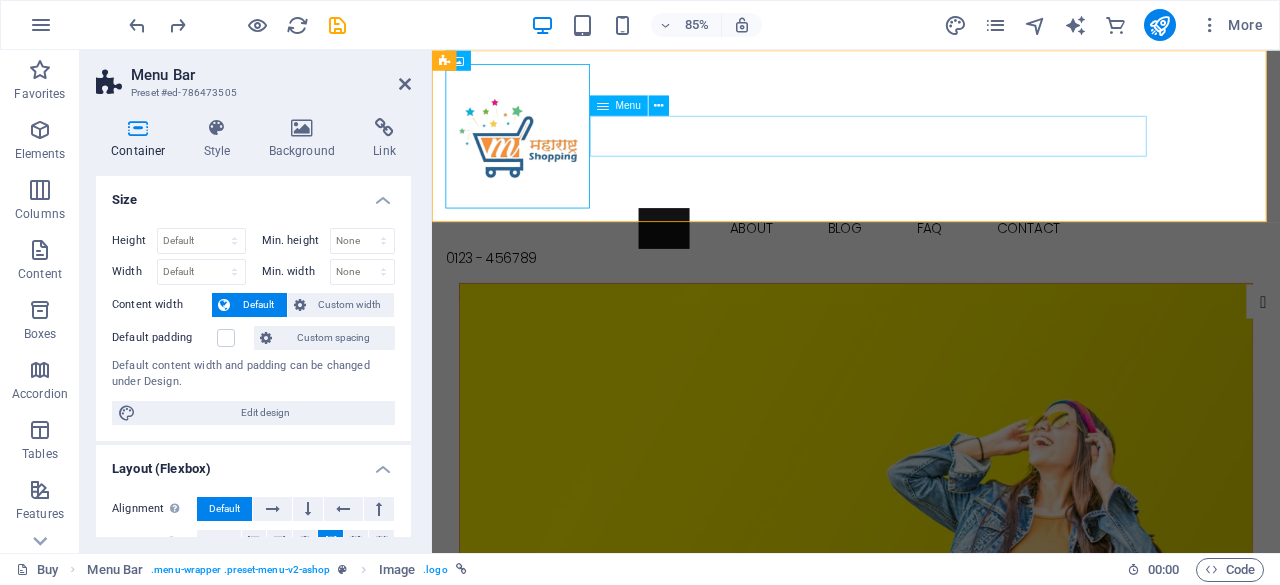 click on "Buy About Blog FAQ Contact" at bounding box center (931, 260) 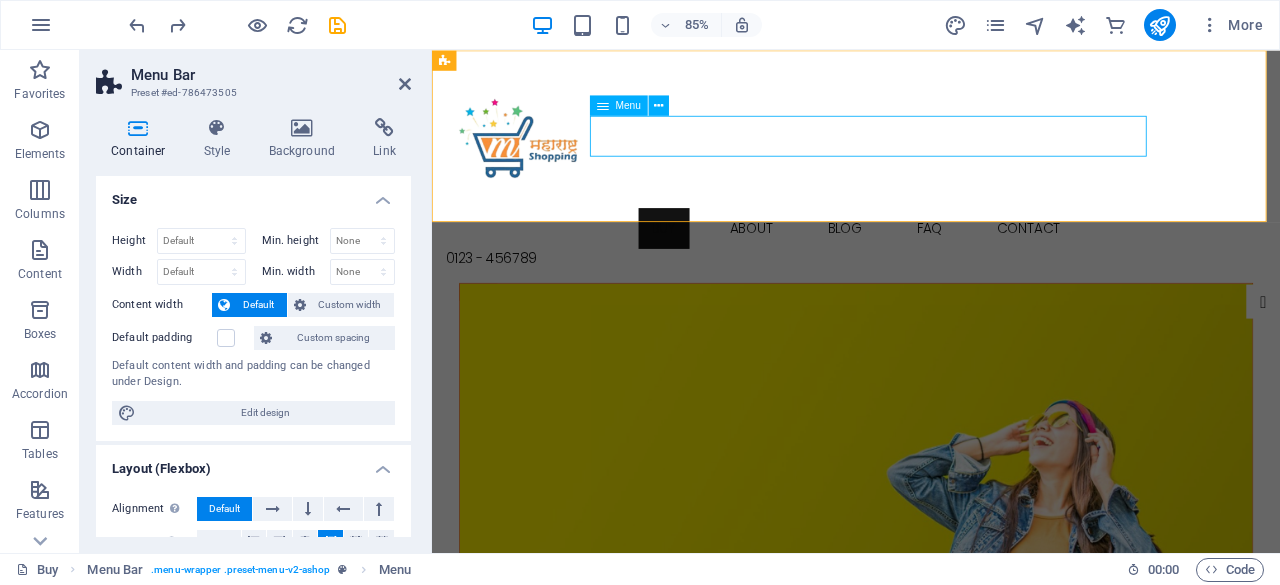 click on "Buy About Blog FAQ Contact" at bounding box center (931, 260) 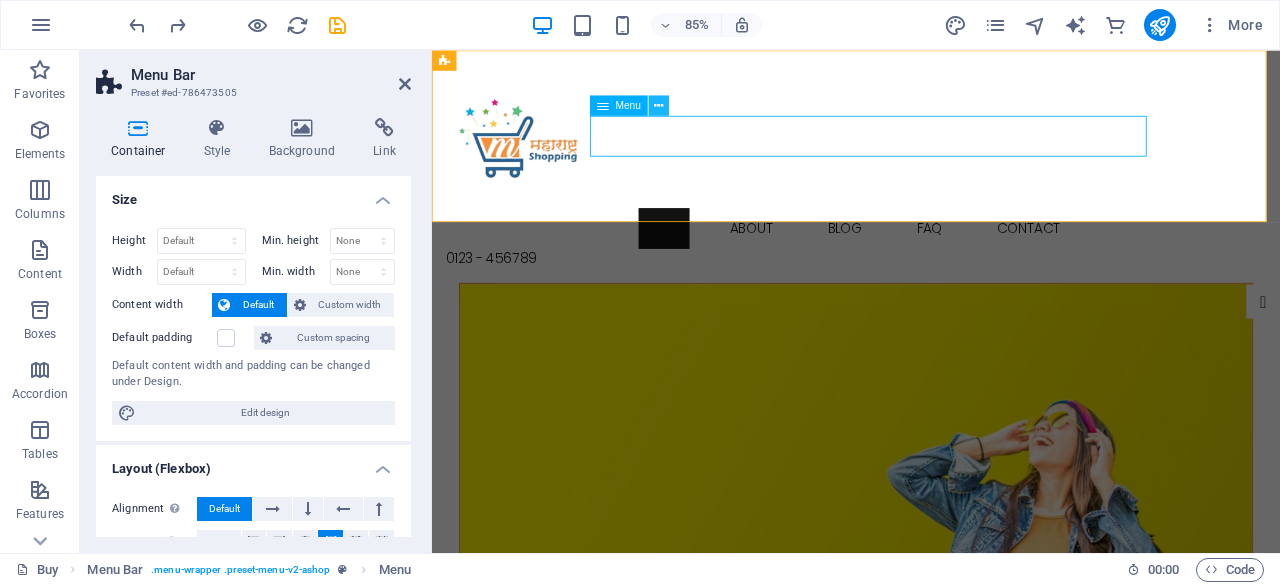 click at bounding box center (658, 105) 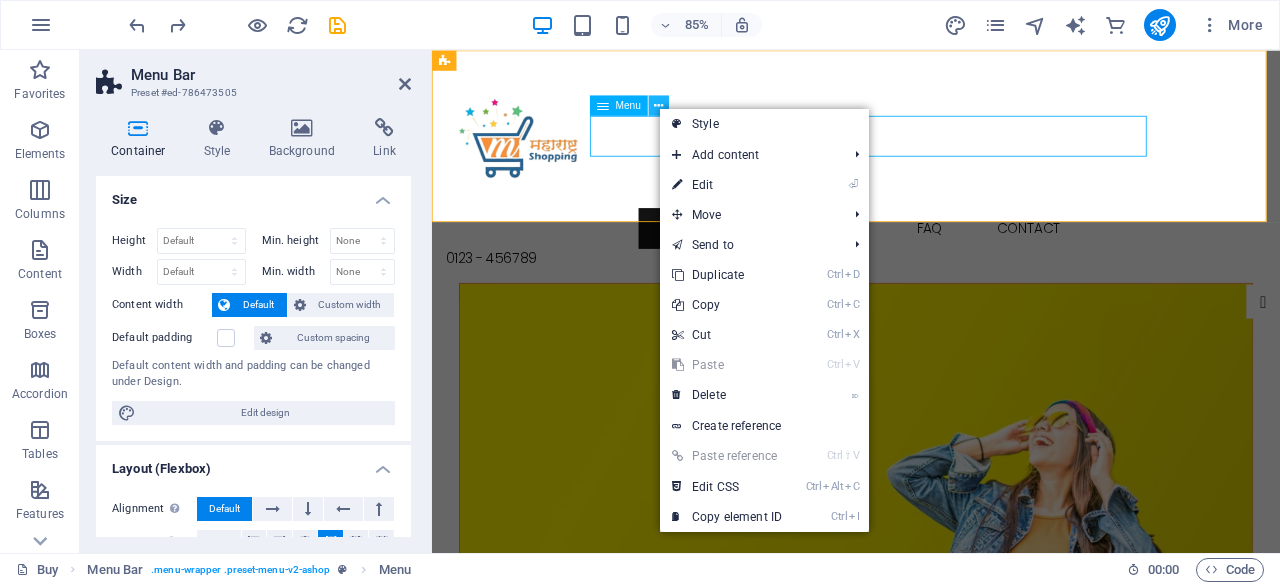 click at bounding box center [658, 105] 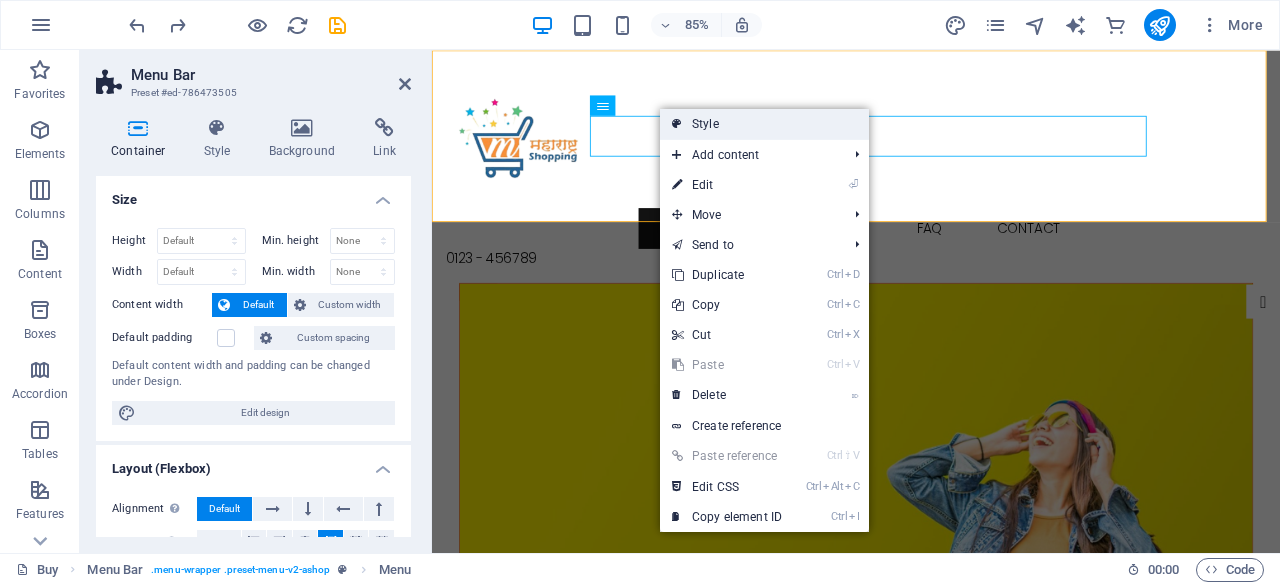 click on "Style" at bounding box center (764, 124) 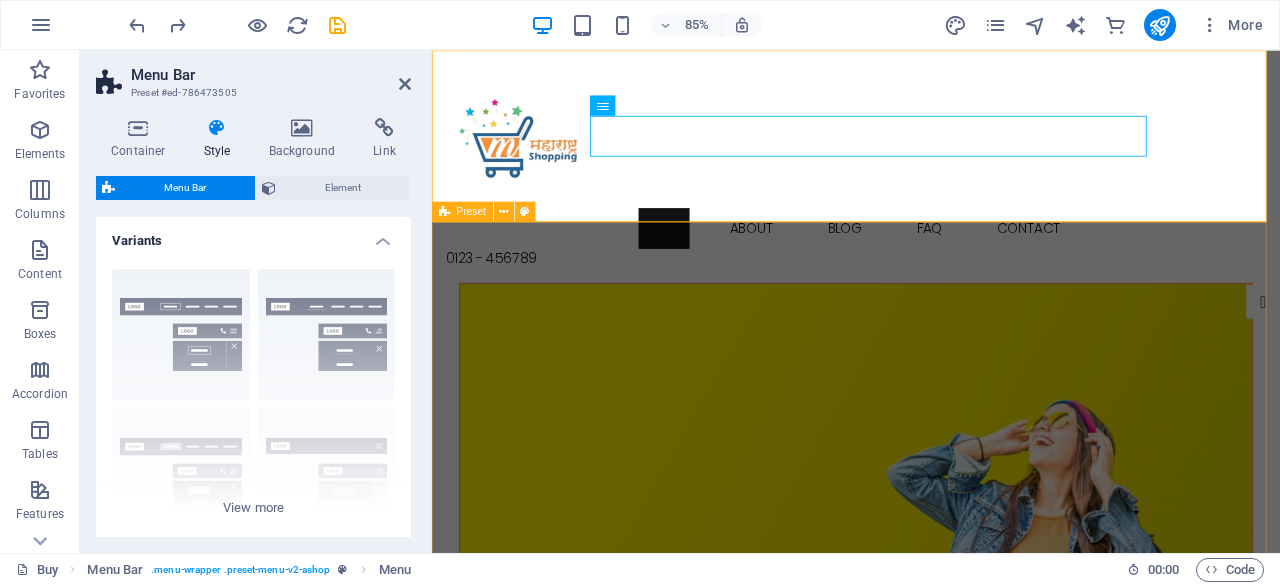 drag, startPoint x: 838, startPoint y: 329, endPoint x: 475, endPoint y: 461, distance: 386.2551 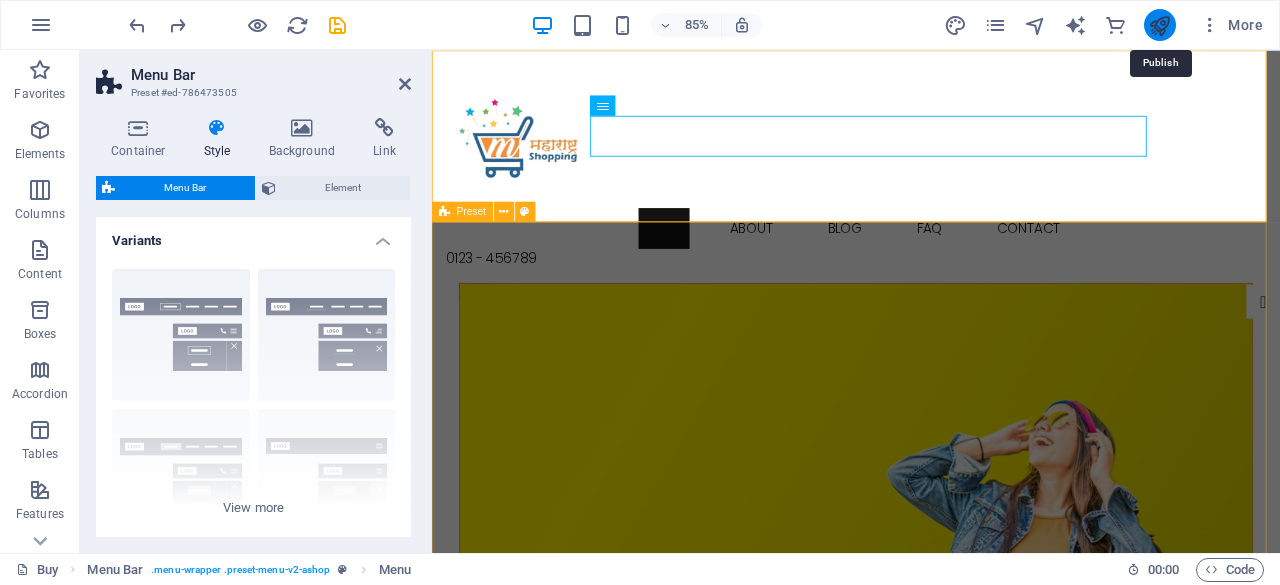 click at bounding box center [1159, 25] 